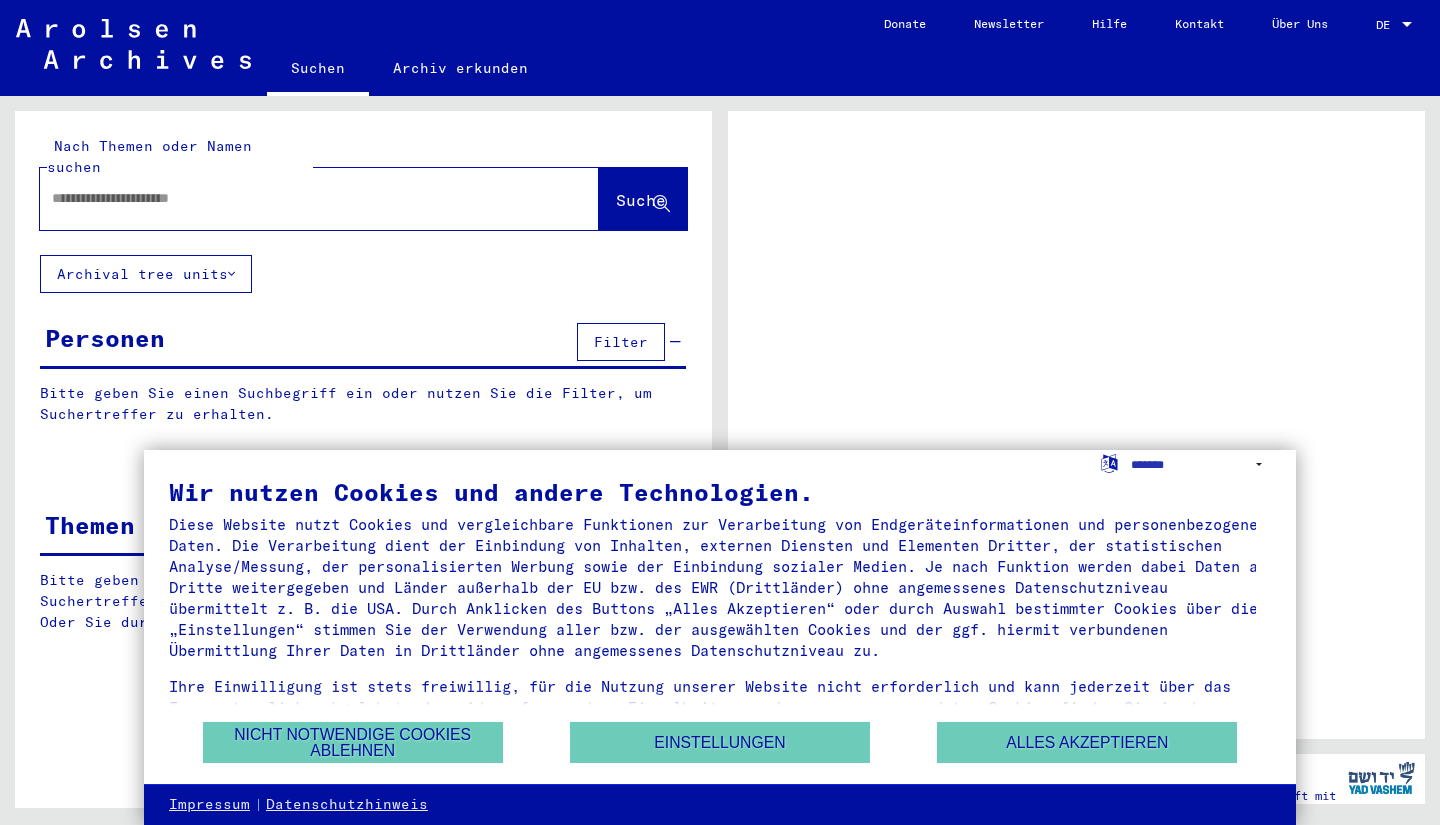 scroll, scrollTop: 0, scrollLeft: 0, axis: both 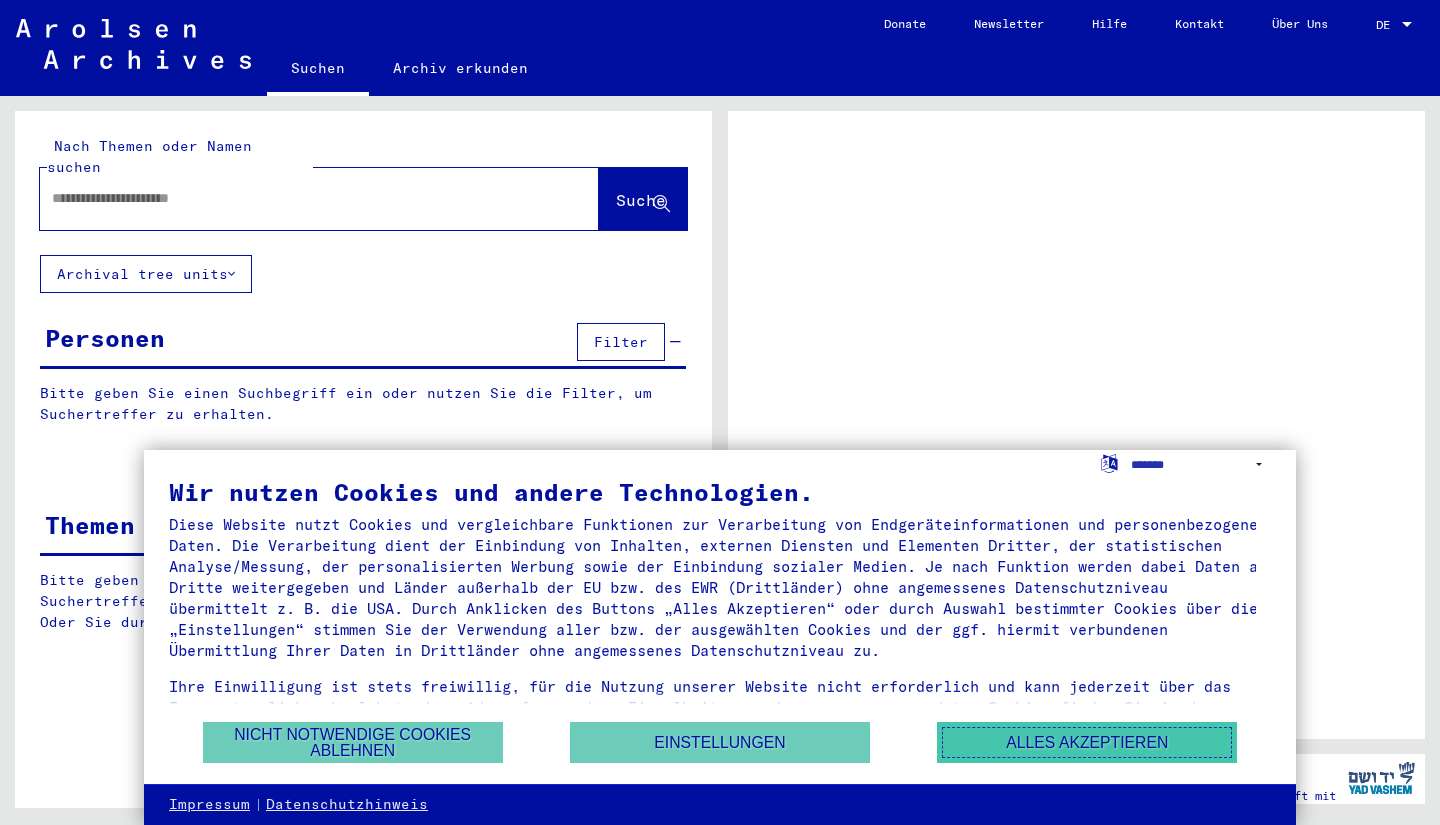 click on "Alles akzeptieren" at bounding box center (1087, 742) 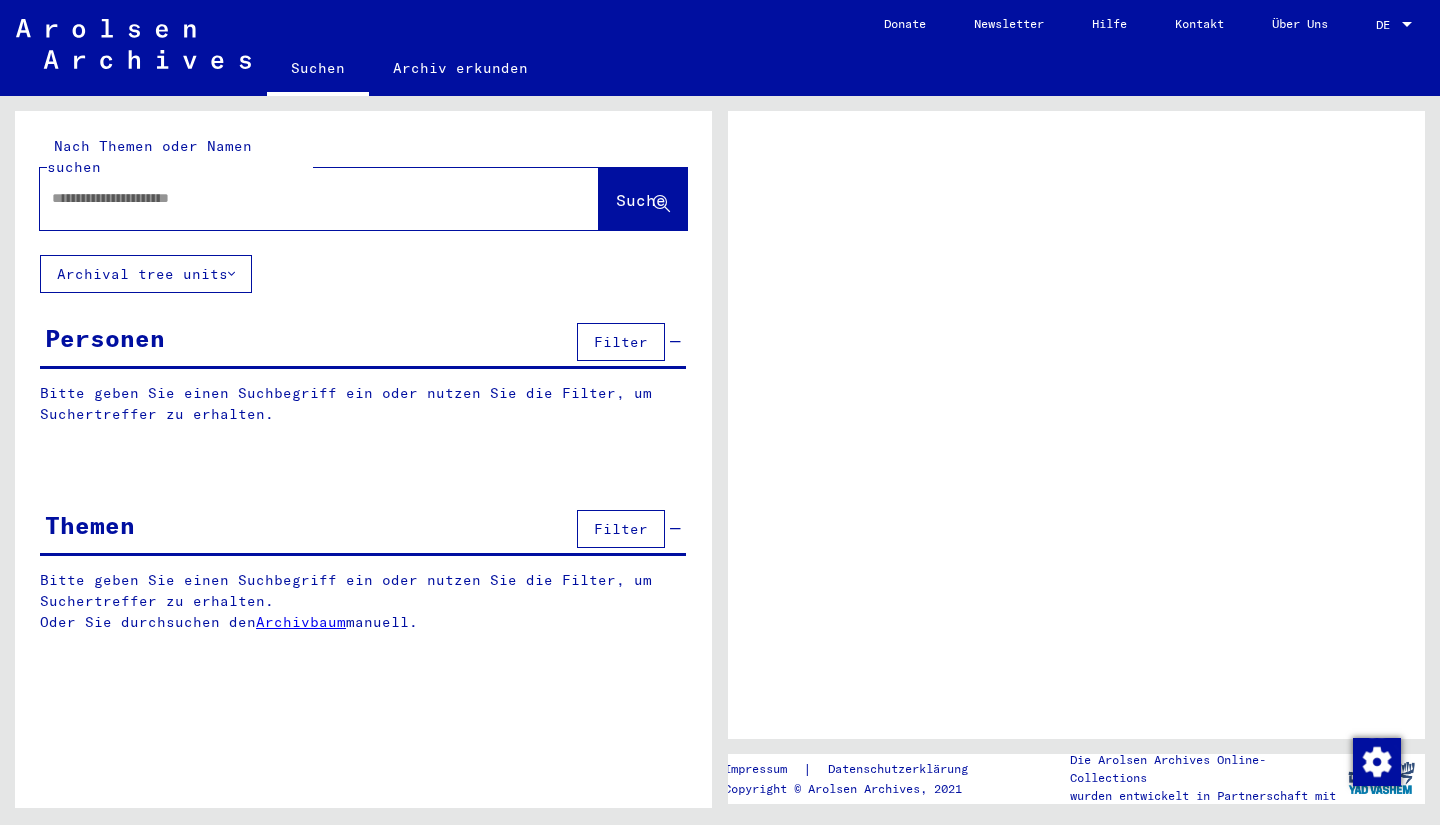 click on "Archival tree units" 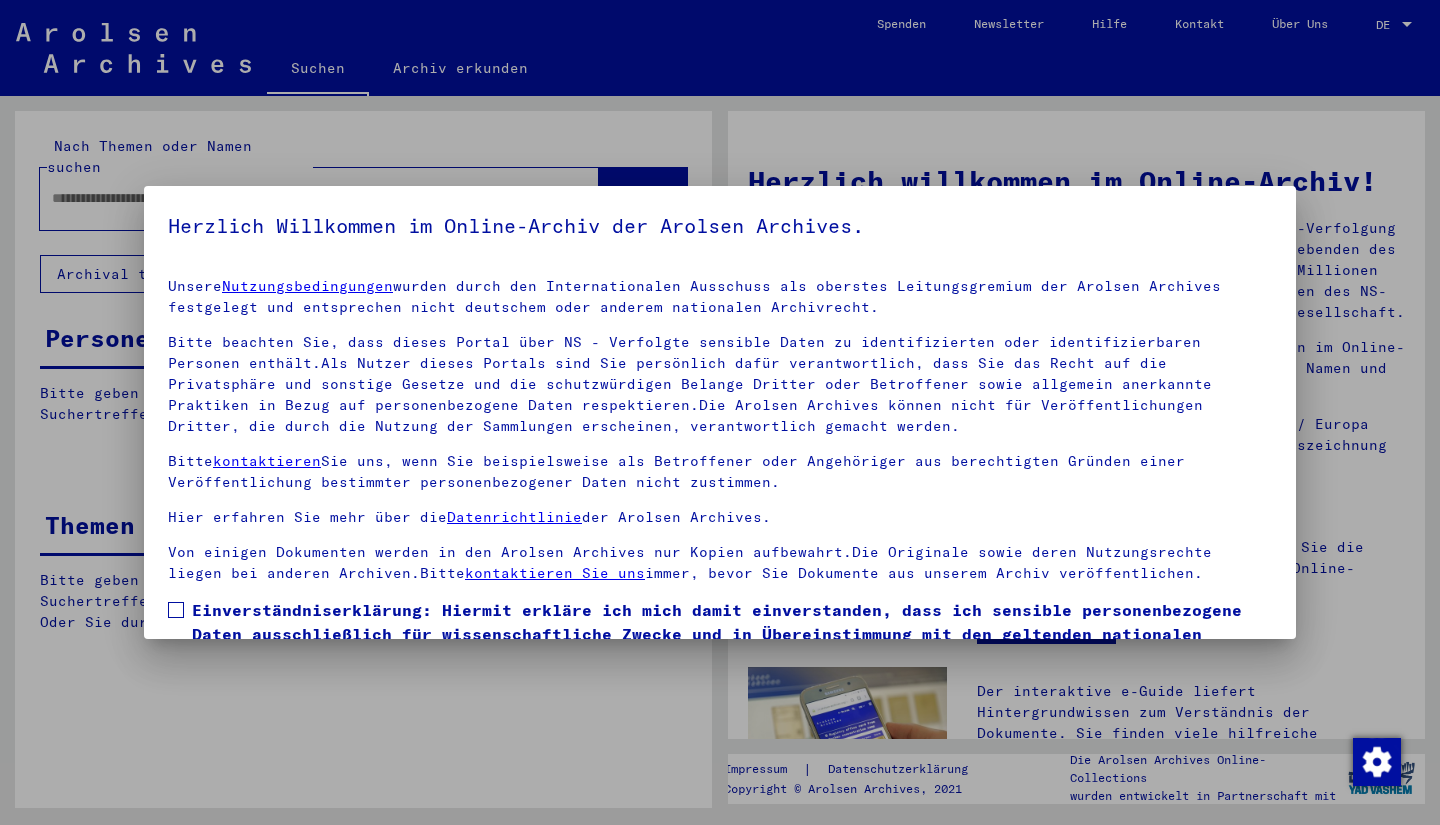 click at bounding box center (720, 412) 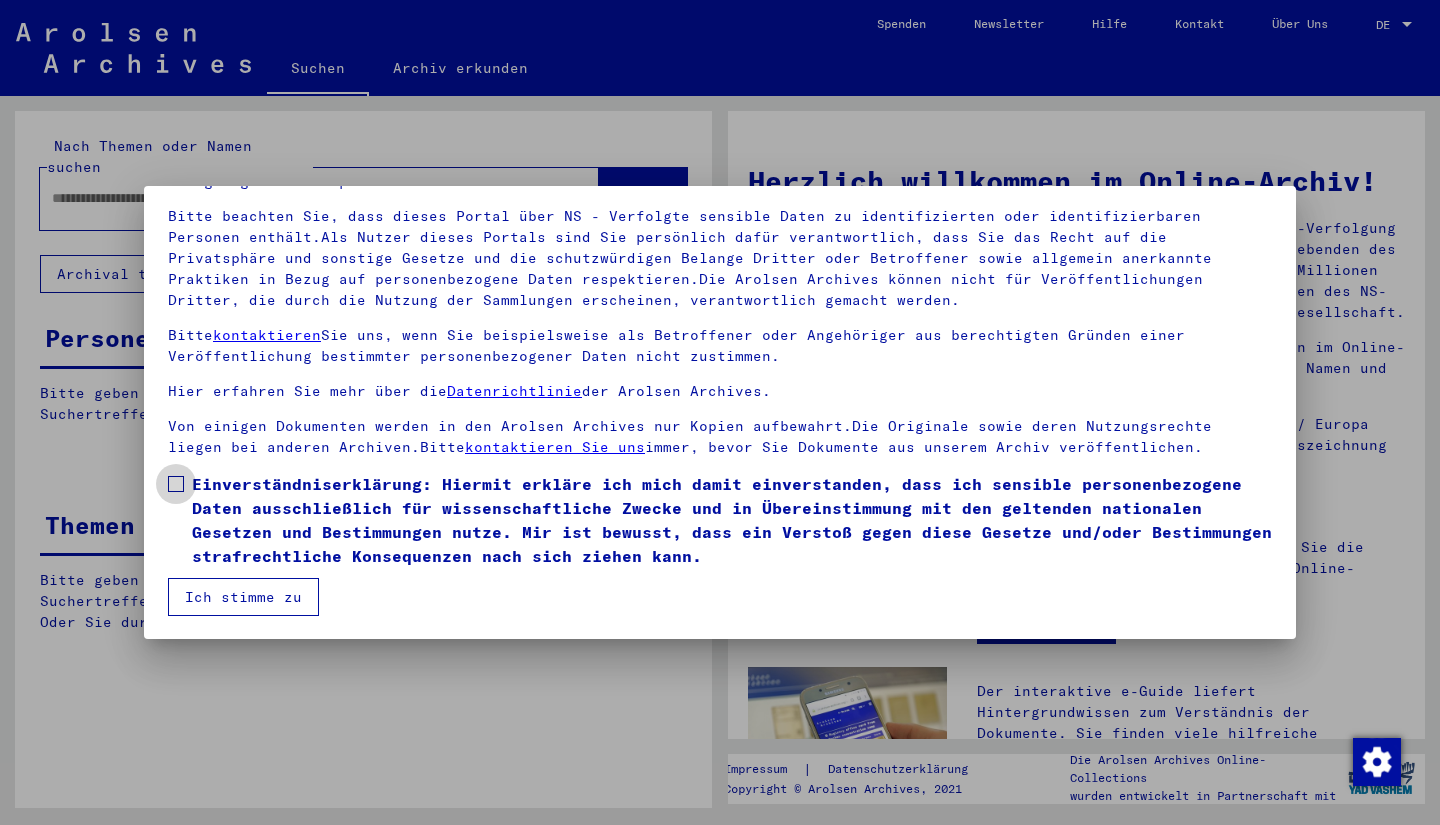 click at bounding box center (176, 484) 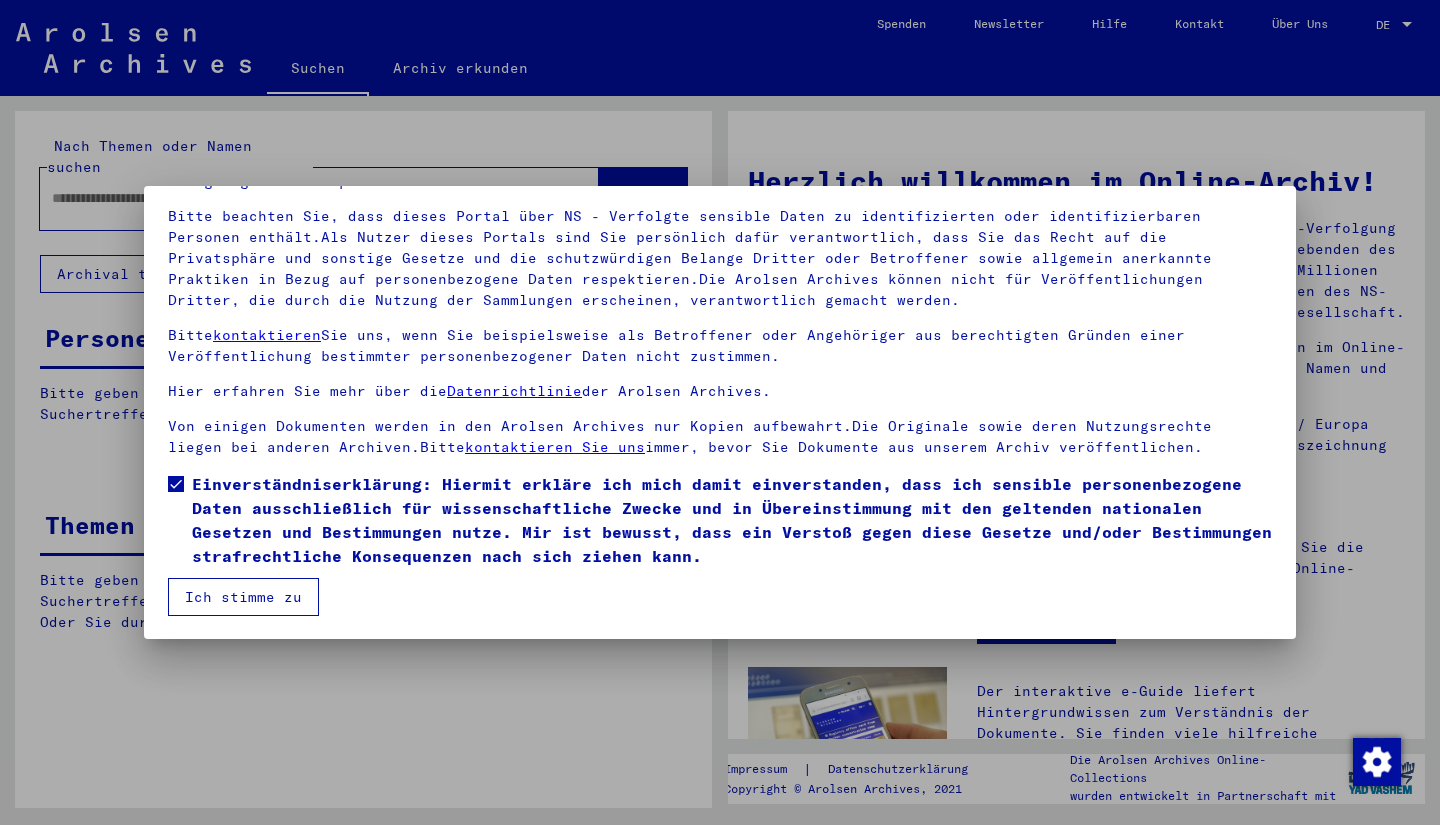 click on "Ich stimme zu" at bounding box center [243, 597] 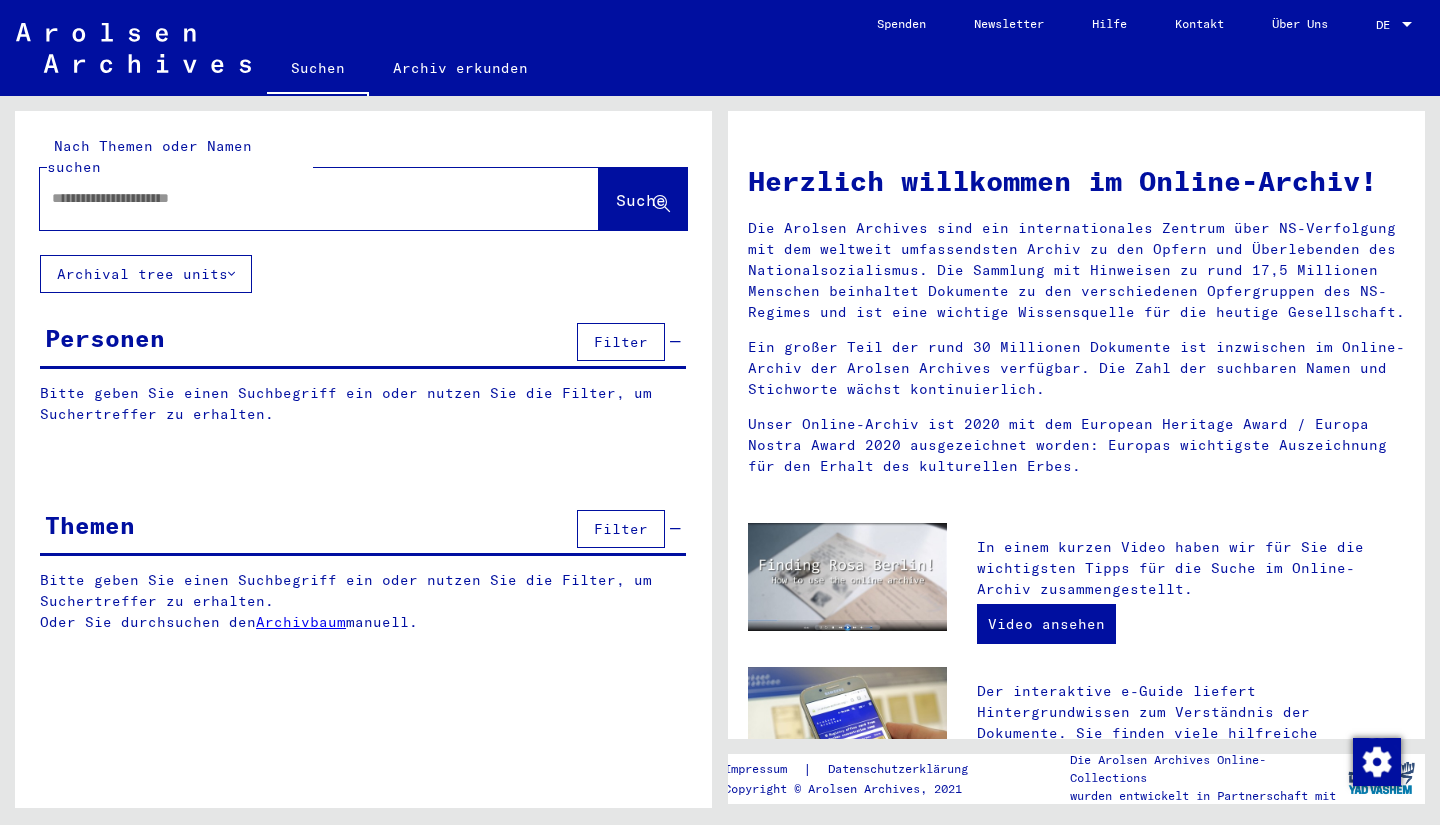 click at bounding box center (295, 198) 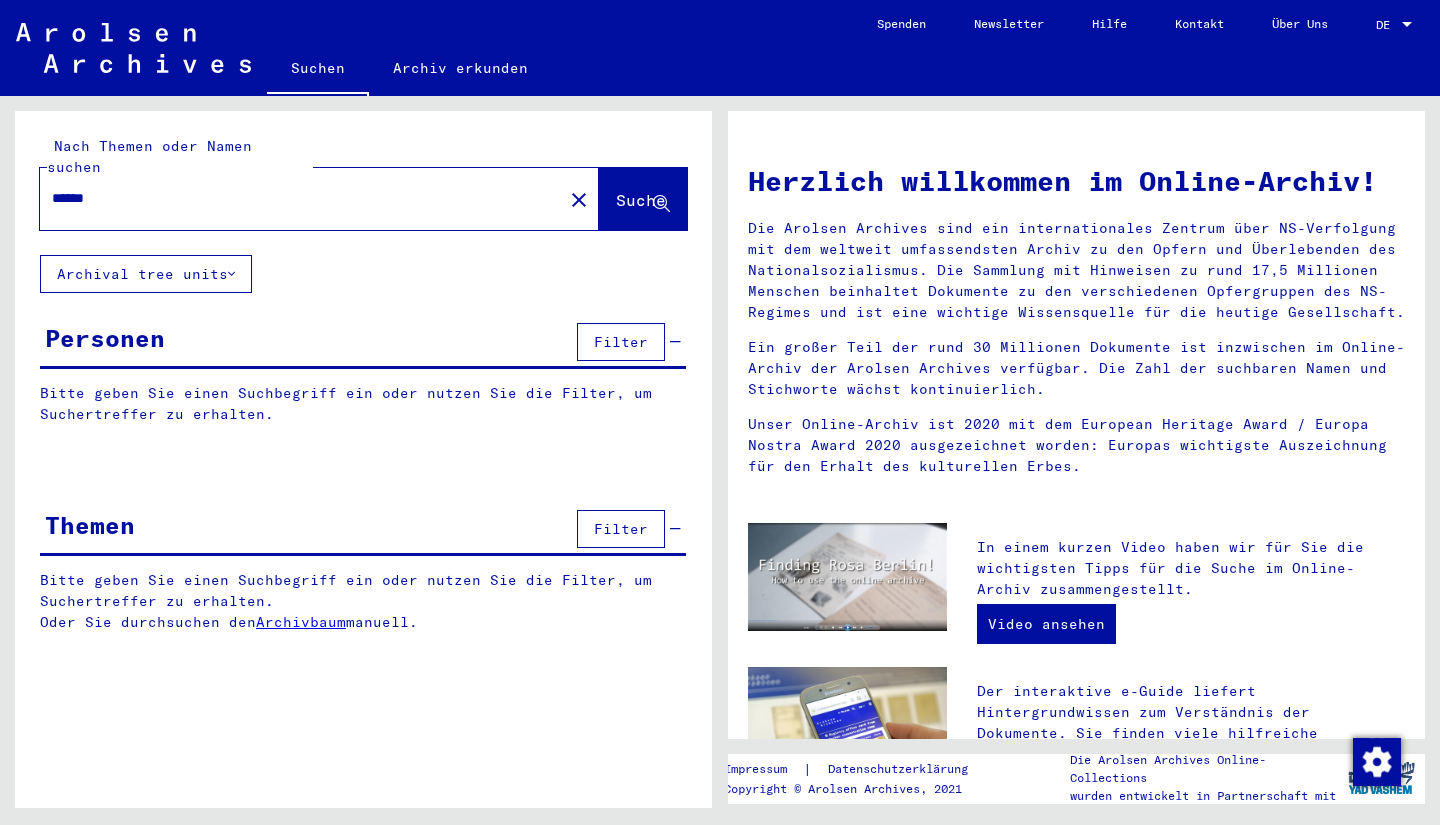 type on "******" 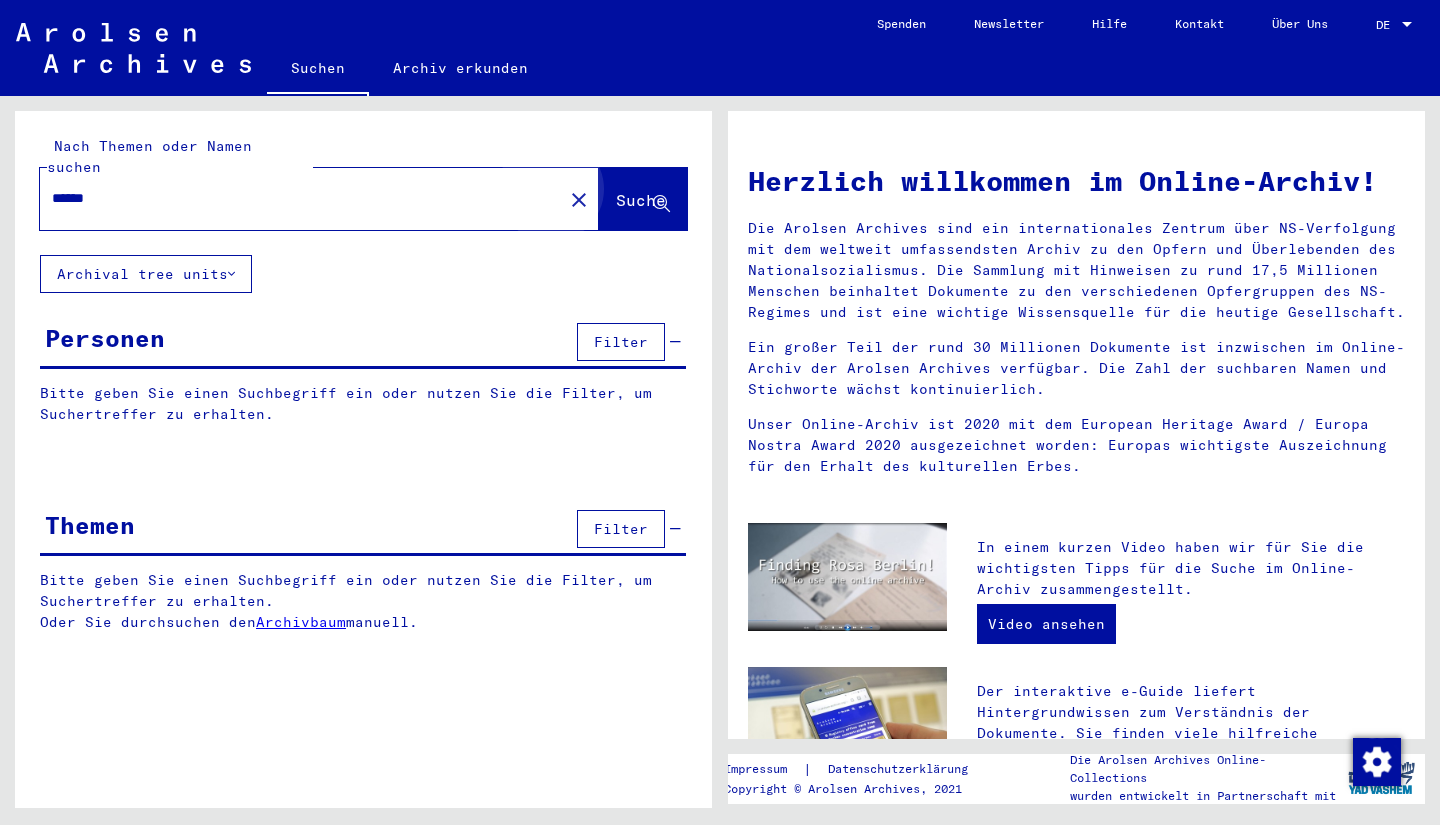click on "Suche" 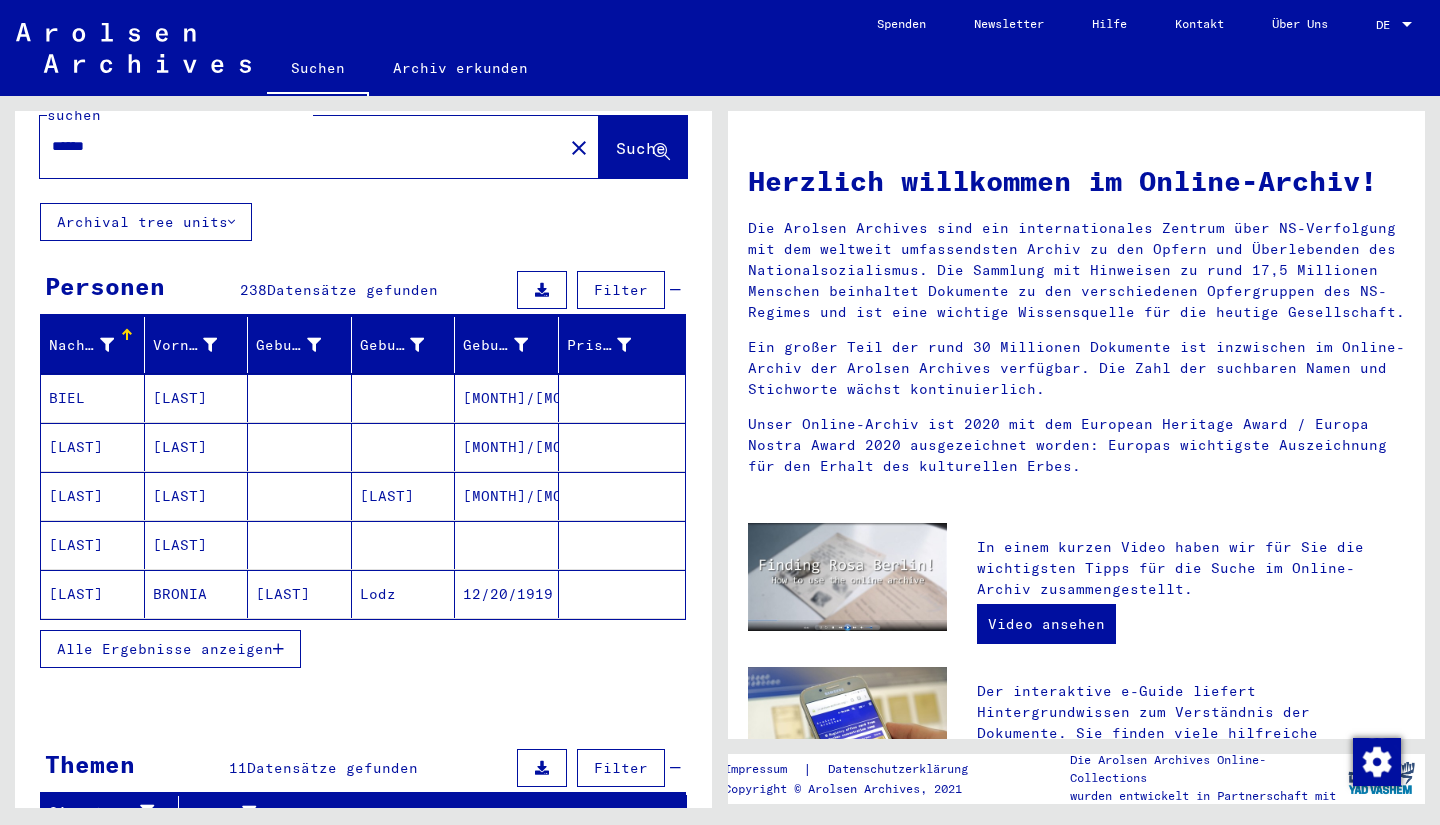 scroll, scrollTop: 115, scrollLeft: 0, axis: vertical 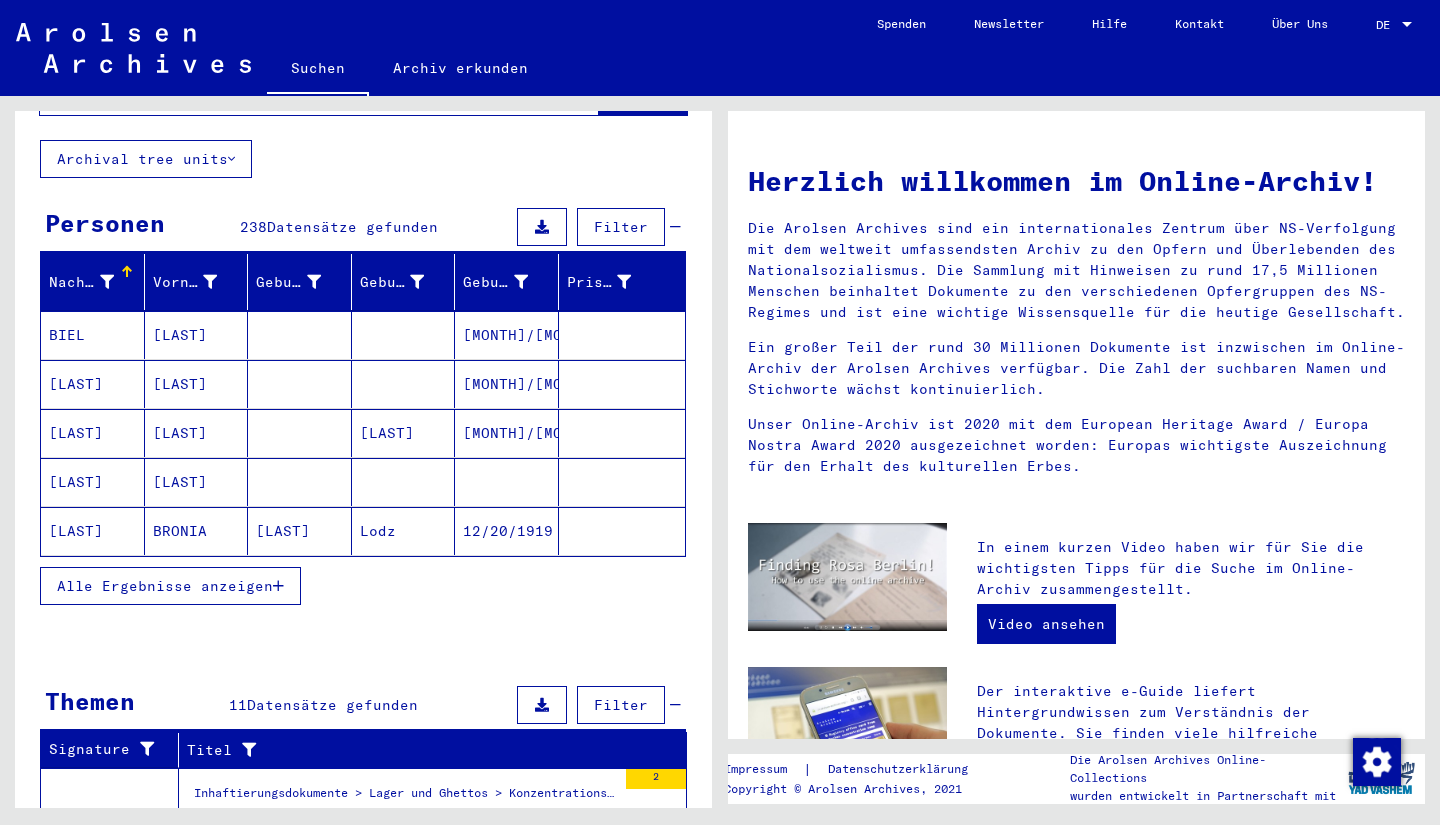 click on "Alle Ergebnisse anzeigen" at bounding box center [165, 586] 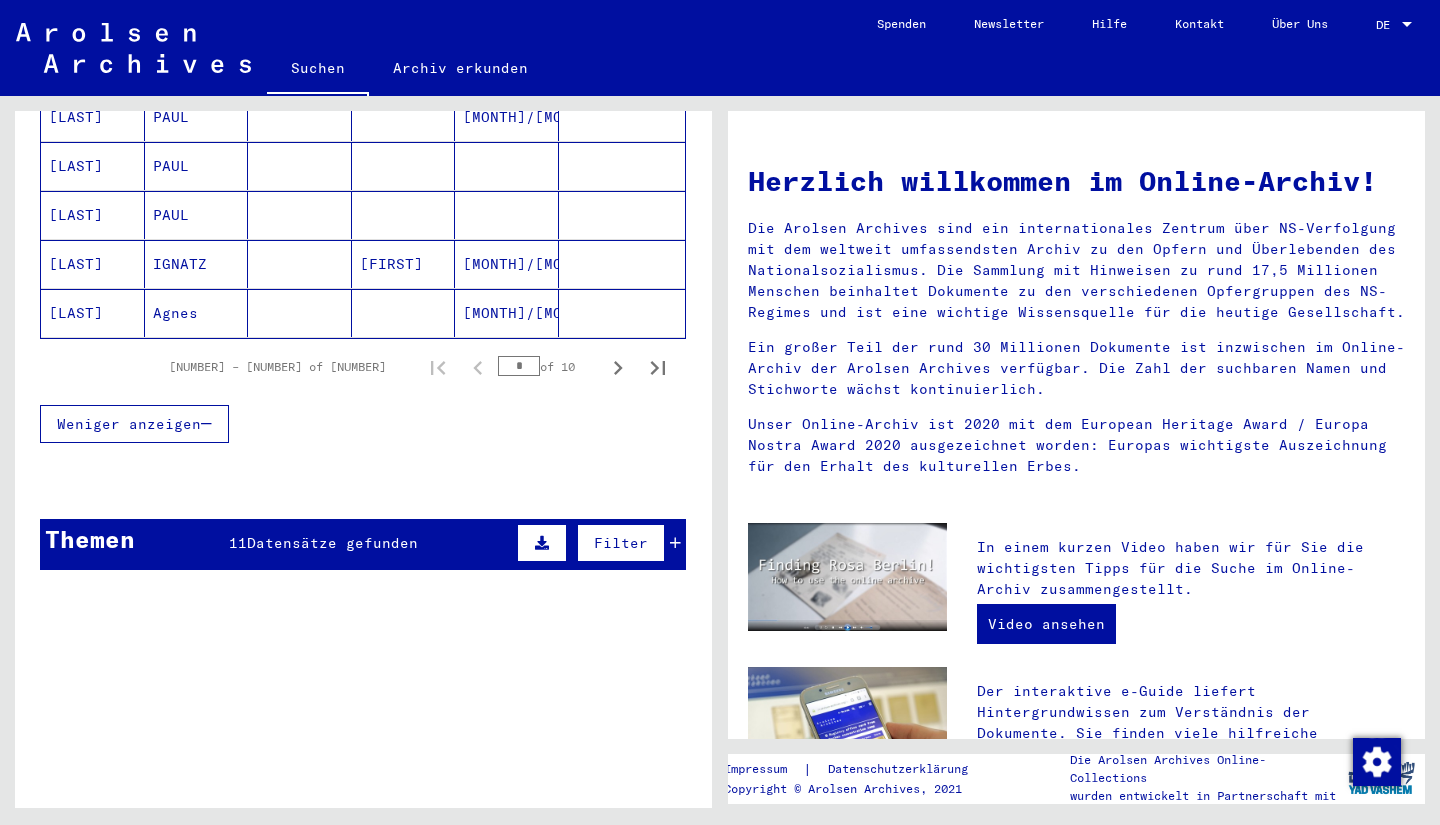 scroll, scrollTop: 1190, scrollLeft: 0, axis: vertical 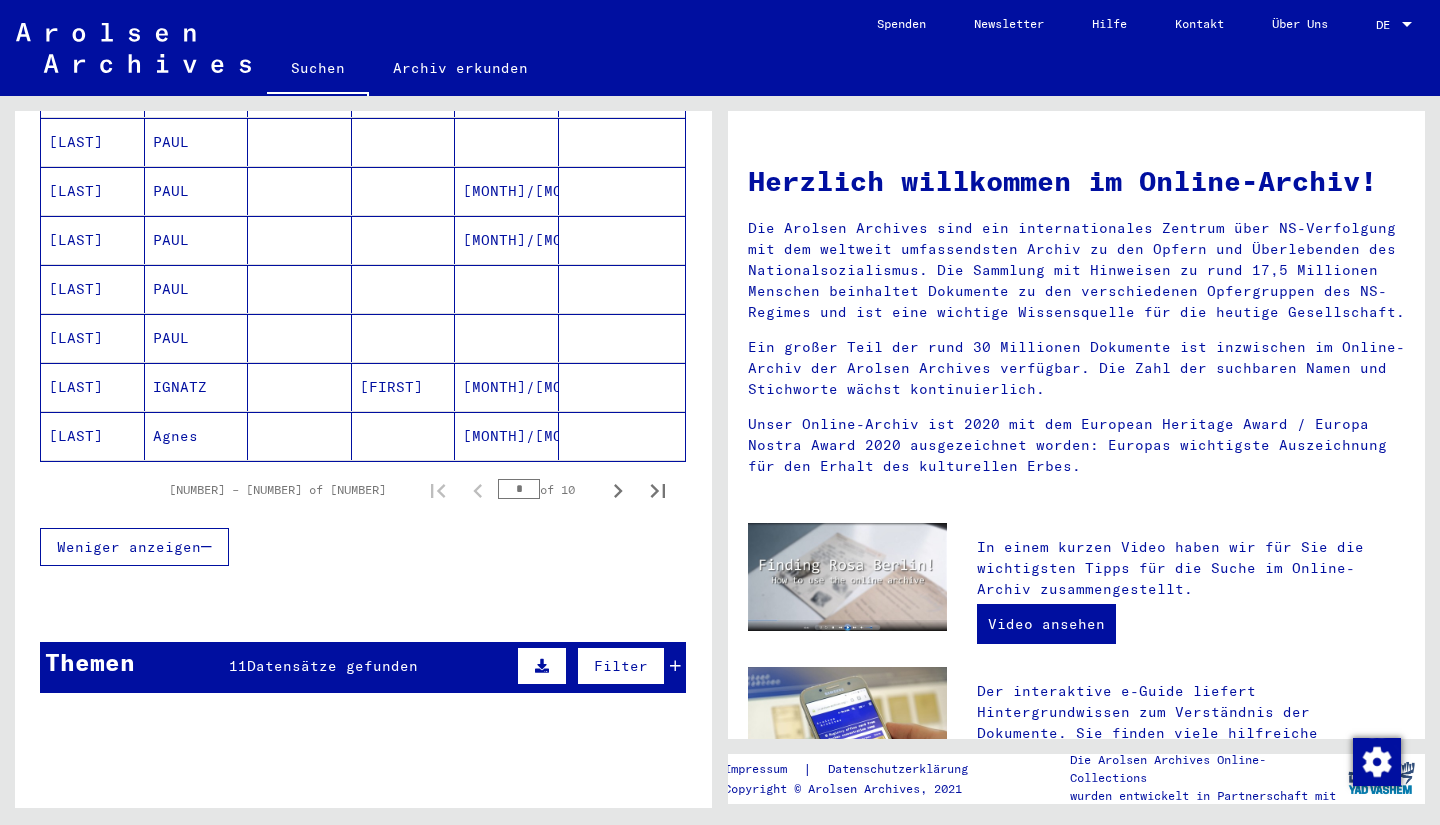 click on "Weniger anzeigen" at bounding box center [129, 547] 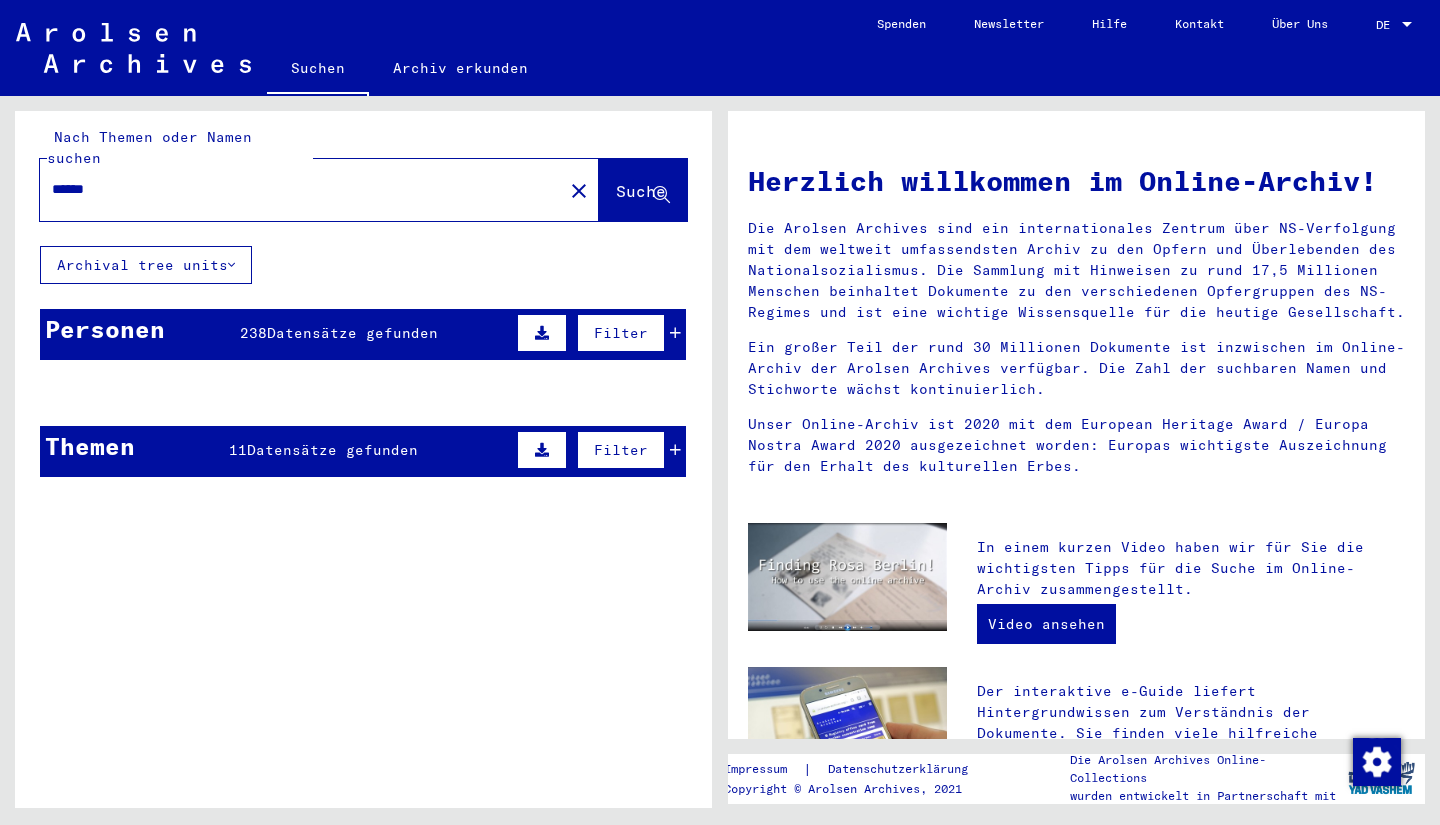 scroll, scrollTop: 0, scrollLeft: 0, axis: both 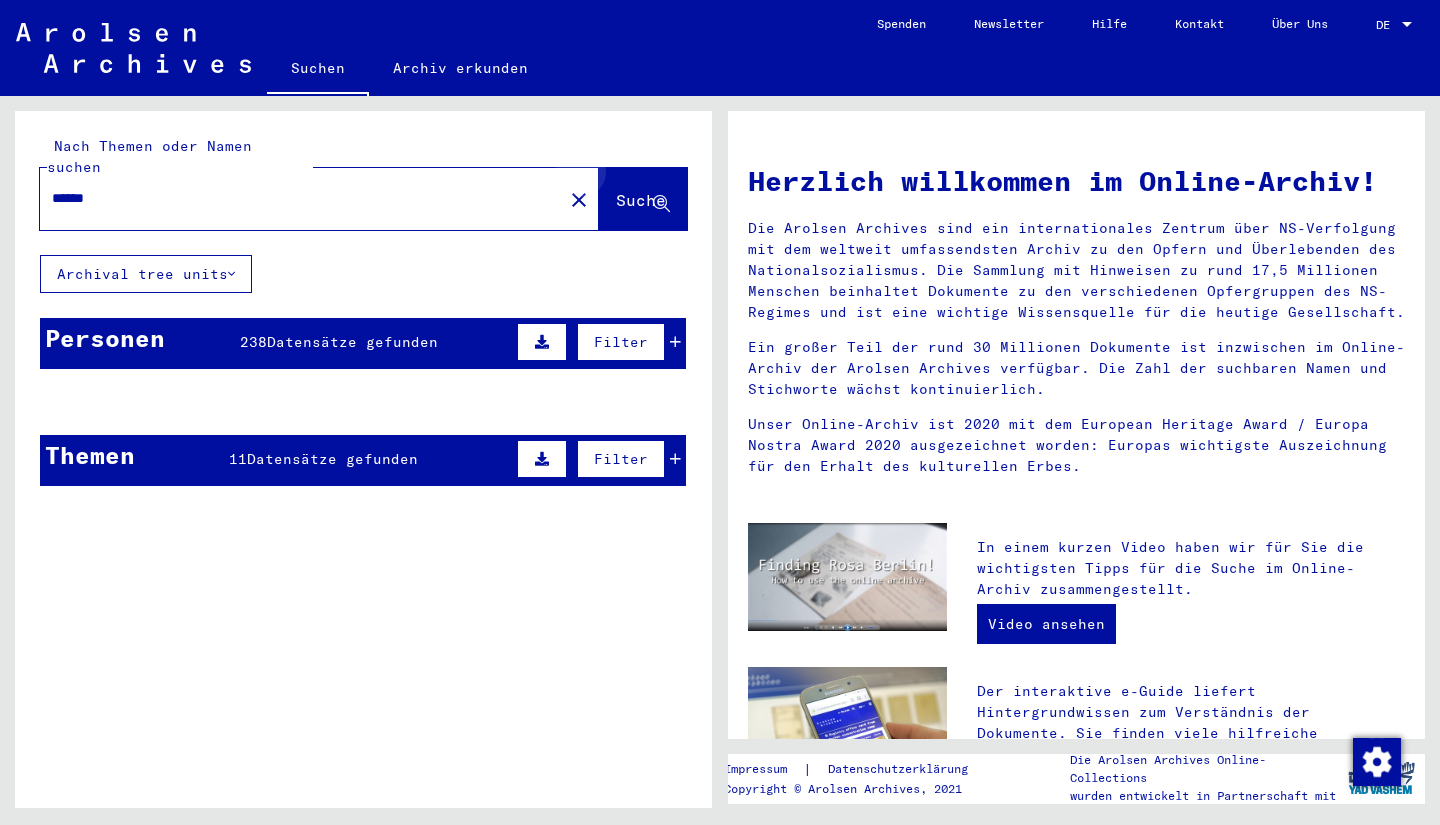 click on "Suche" 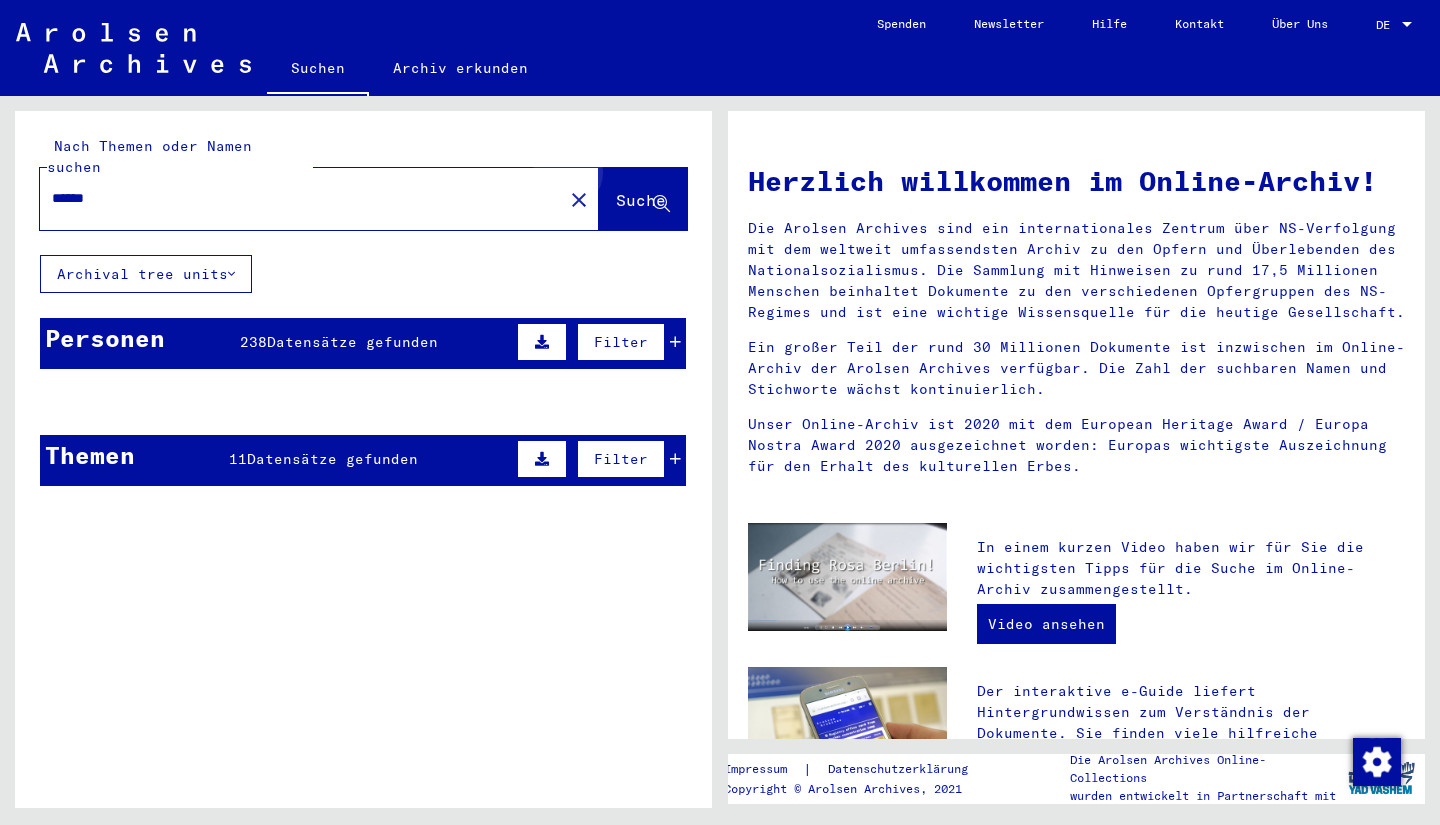 click on "Suche" 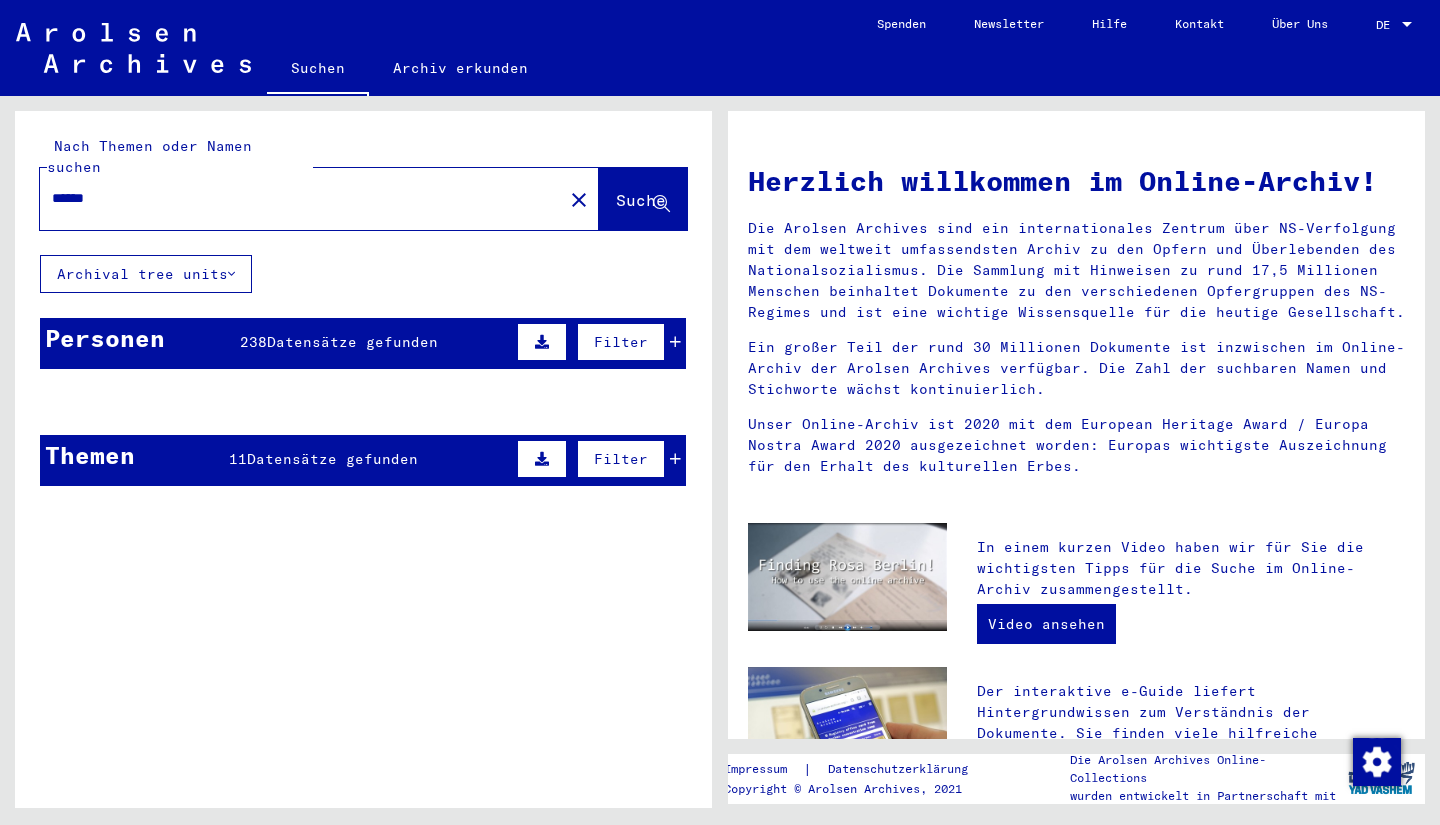 click on "Archival tree units" 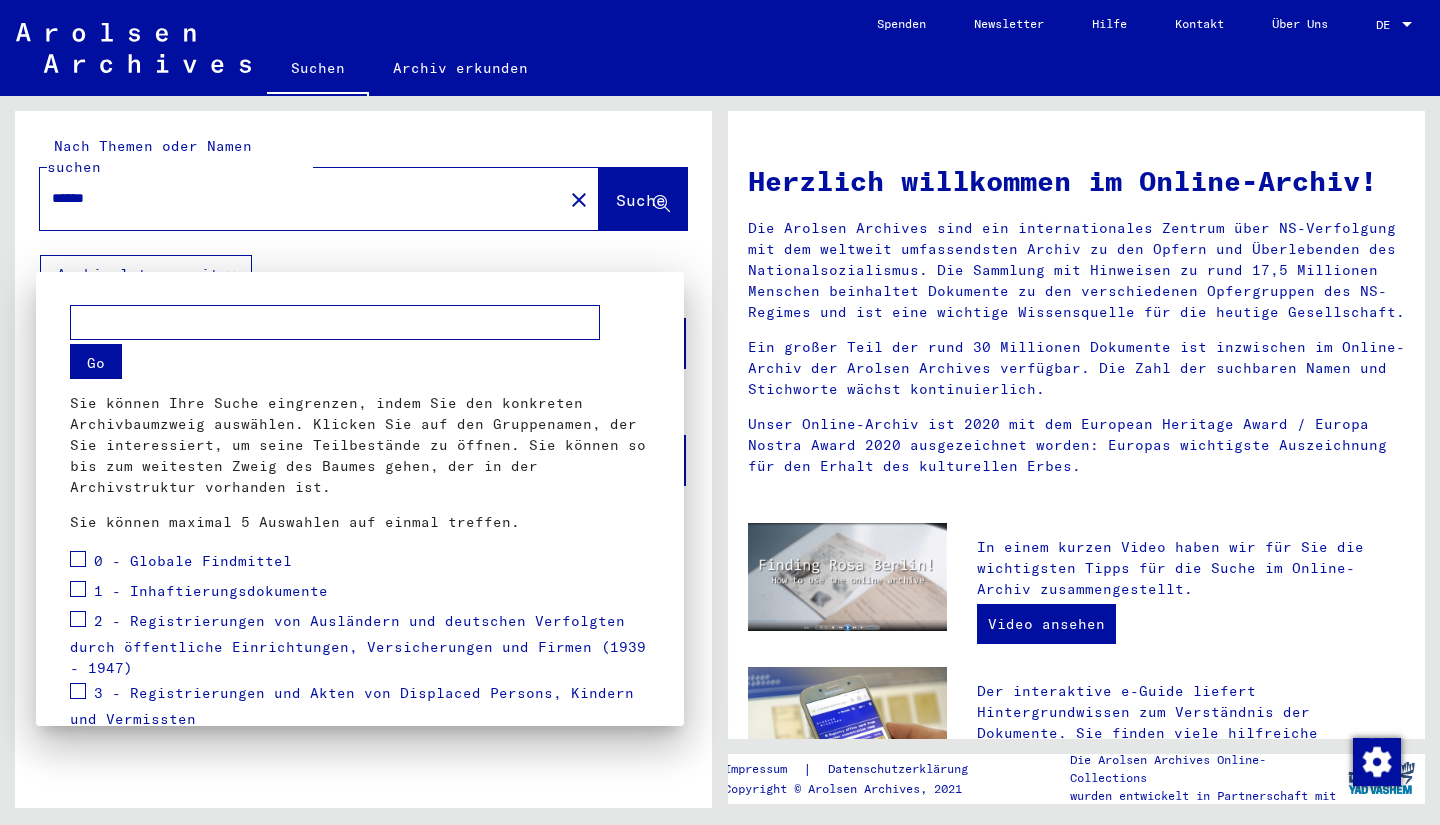 click at bounding box center (720, 412) 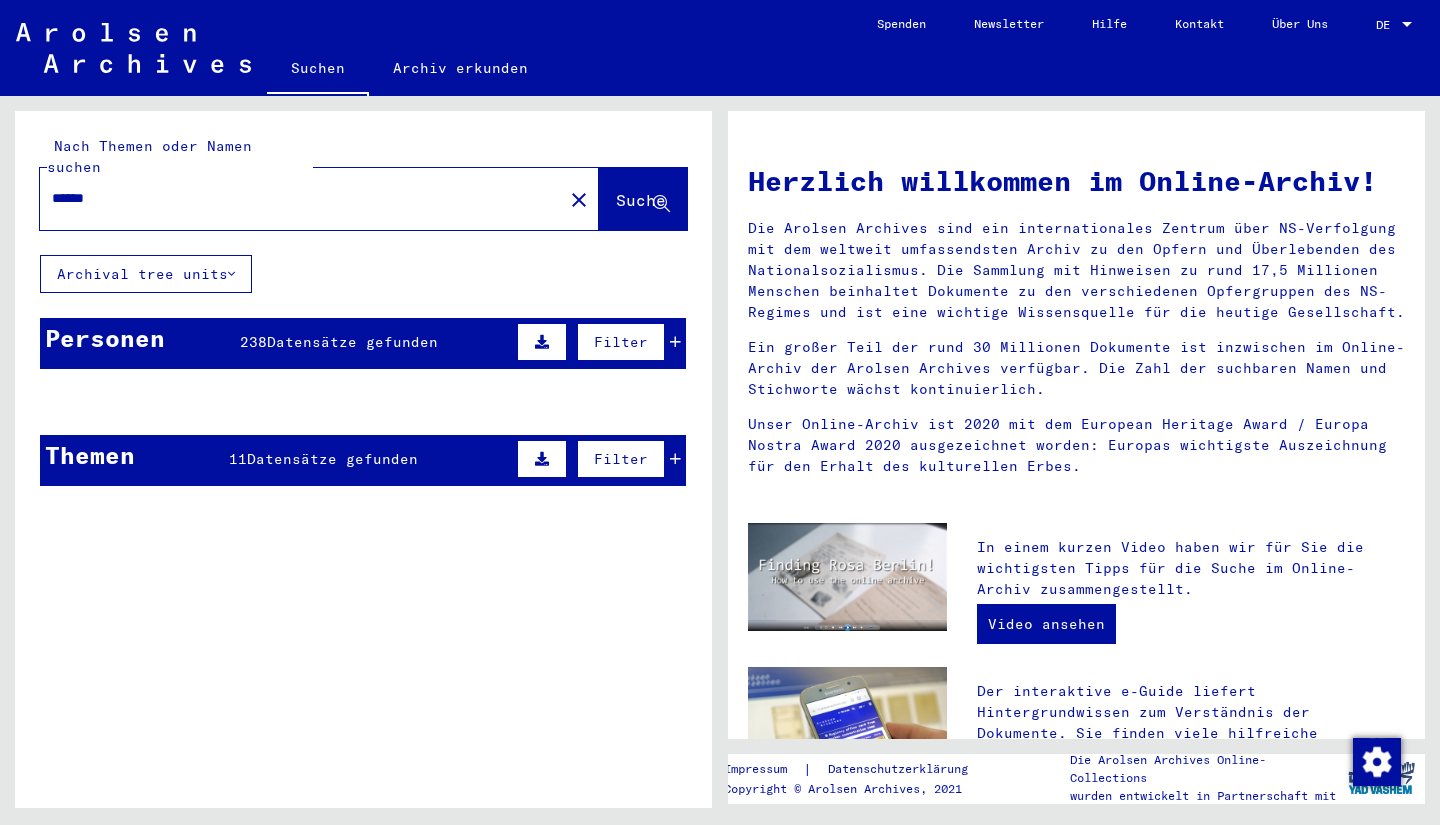 scroll, scrollTop: 261, scrollLeft: 0, axis: vertical 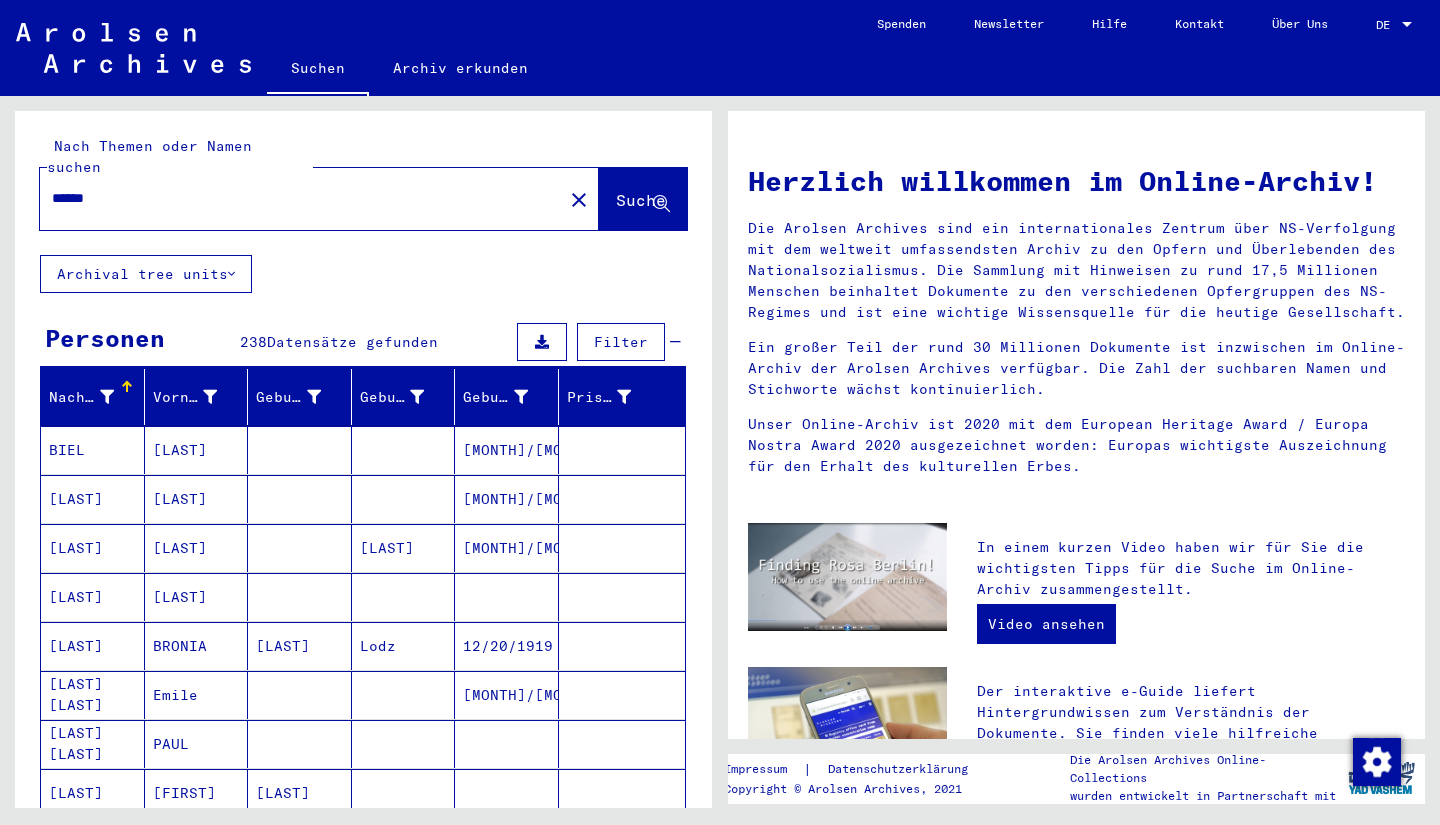 click on "Datensätze gefunden" at bounding box center (352, 342) 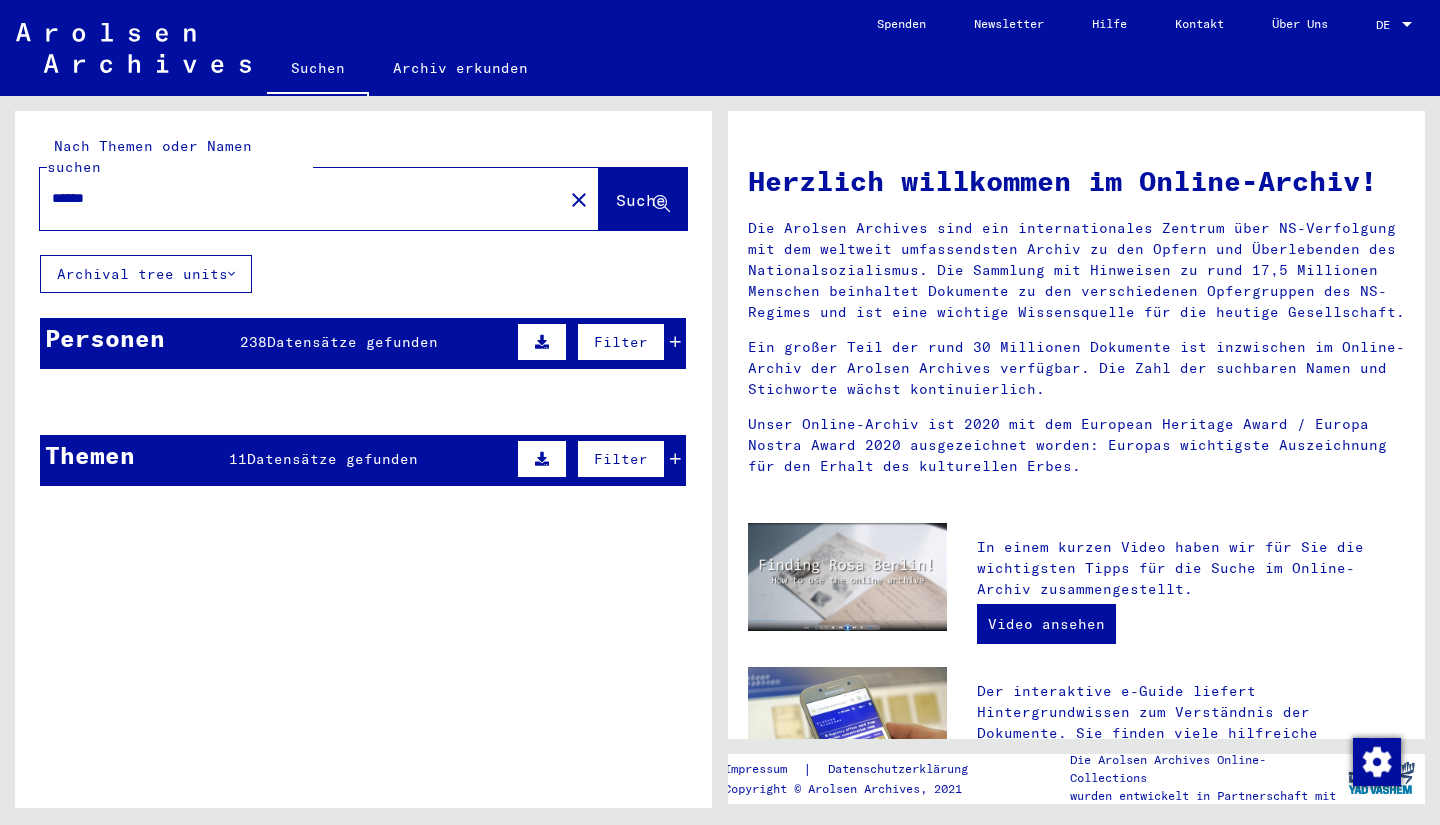 click on "Datensätze gefunden" at bounding box center (352, 342) 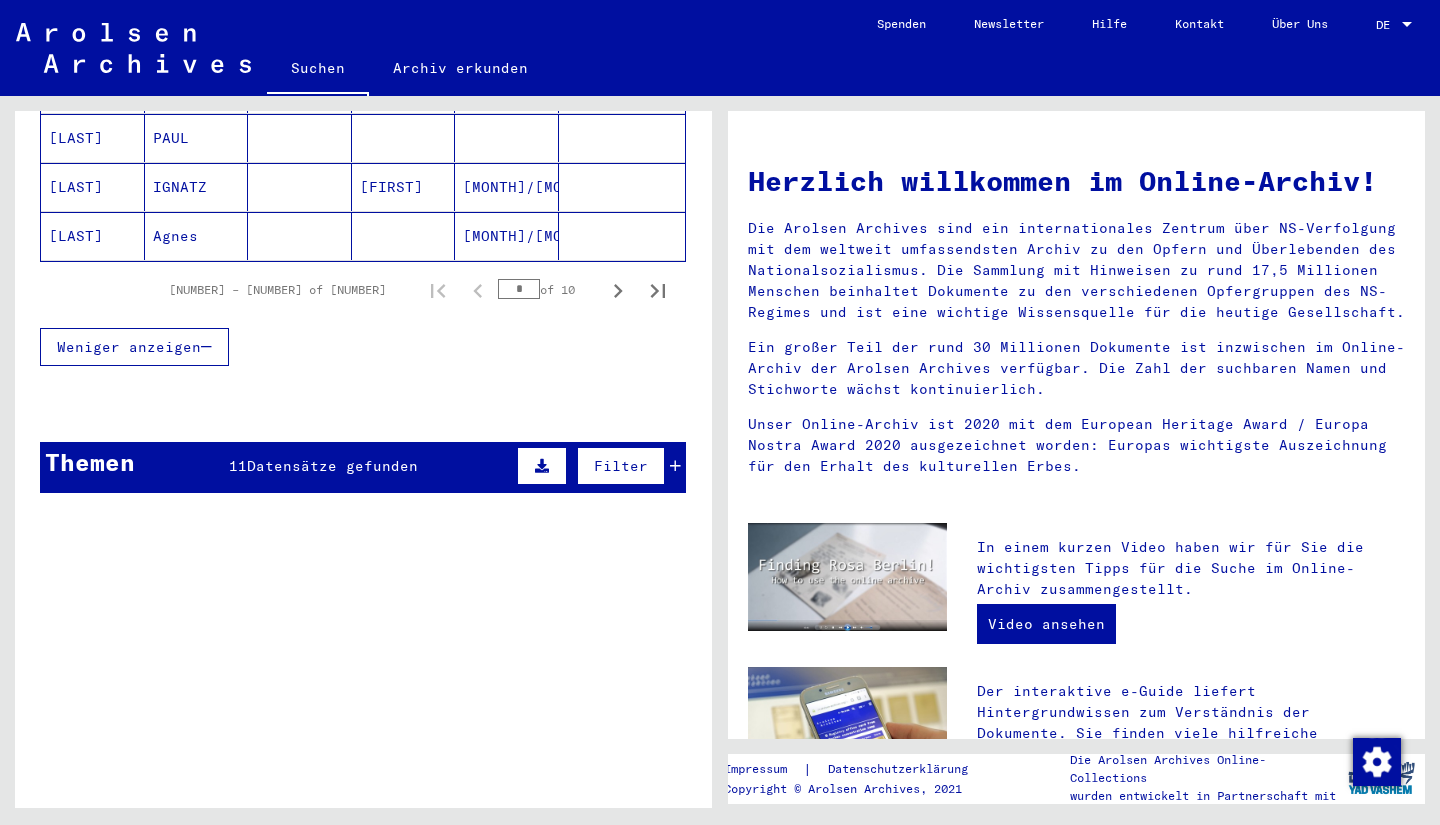 scroll, scrollTop: 1387, scrollLeft: 0, axis: vertical 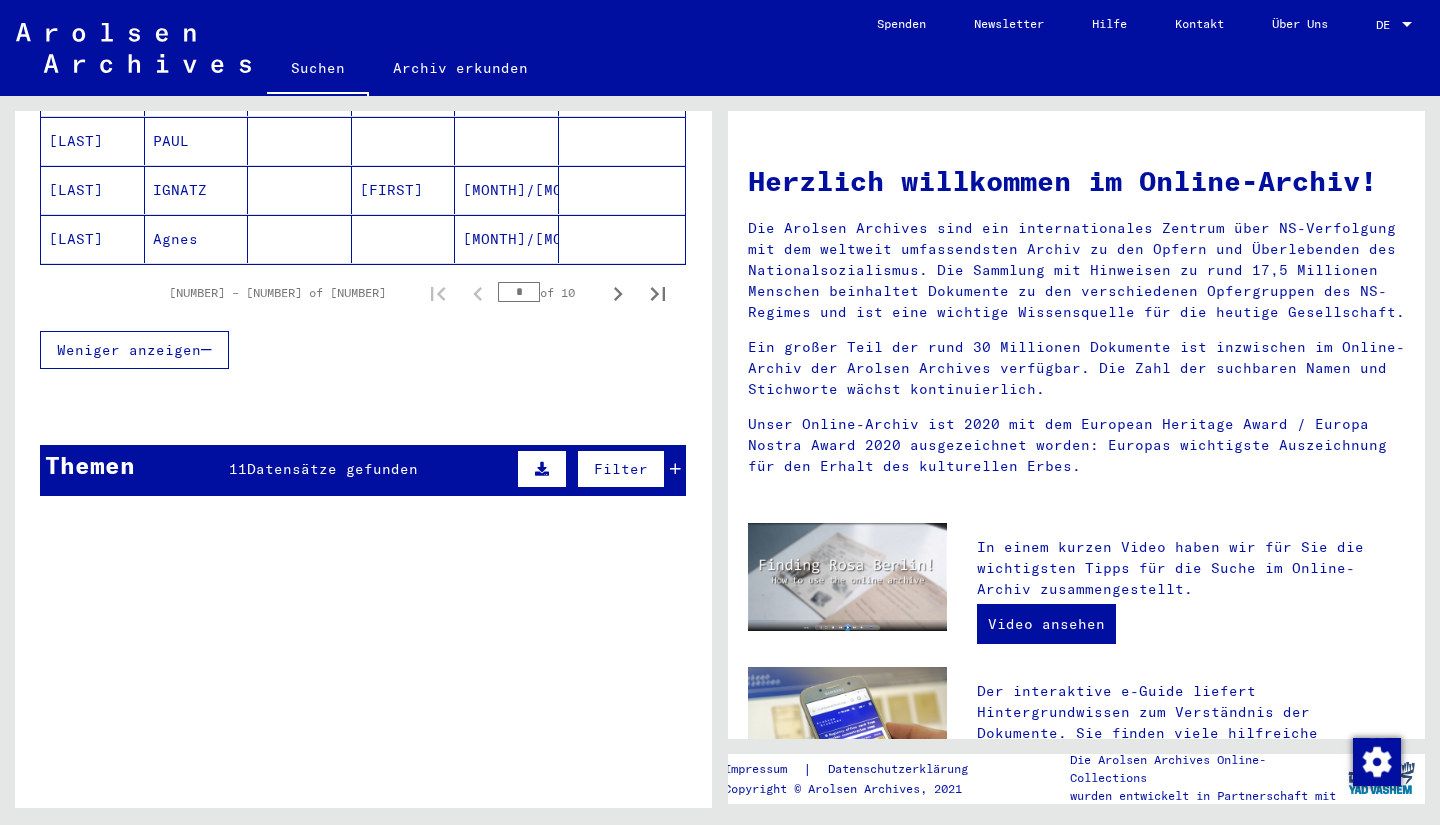 click on "Themen 11  Datensätze gefunden  Filter" at bounding box center (363, 470) 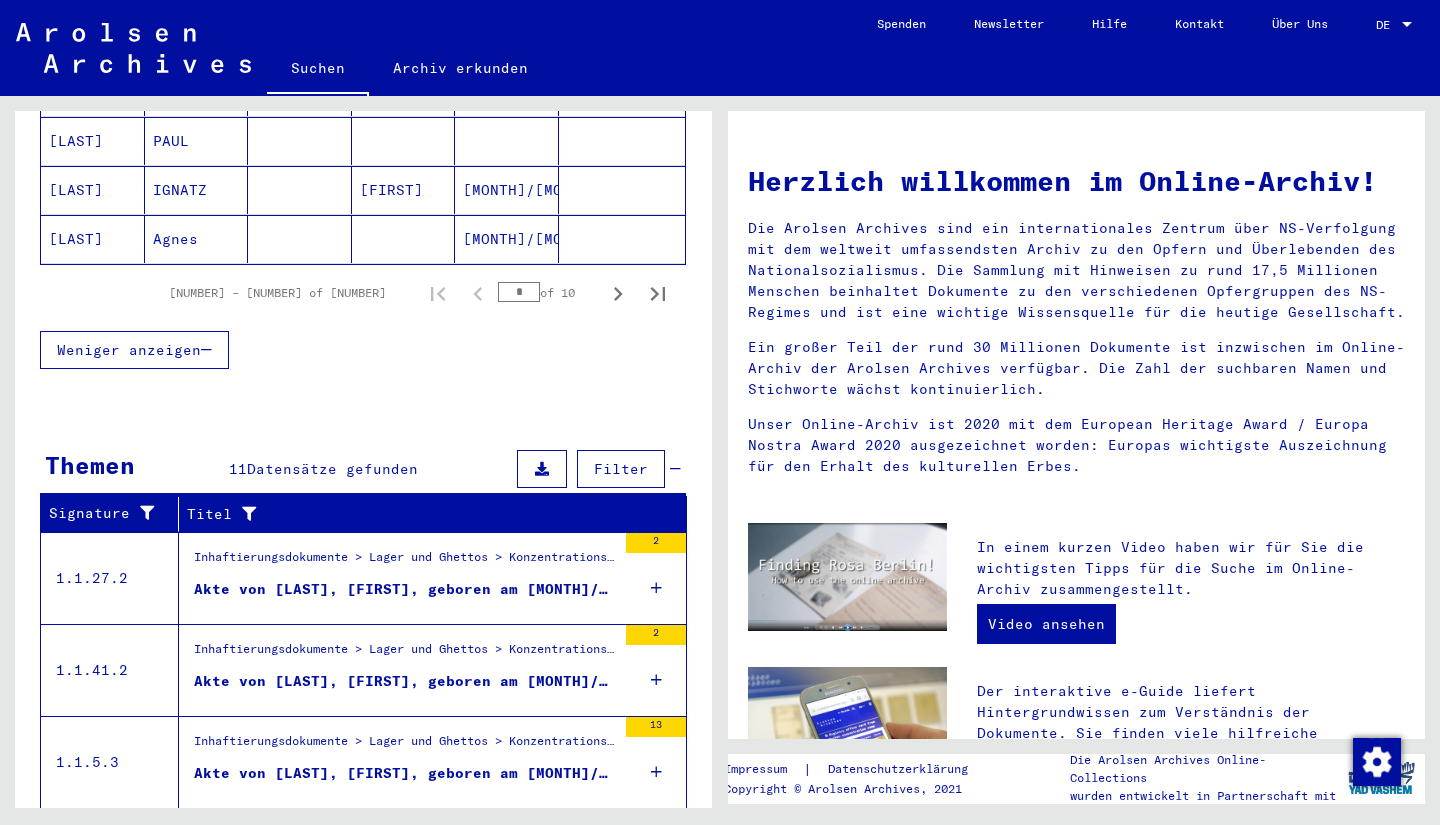 scroll, scrollTop: 1598, scrollLeft: 0, axis: vertical 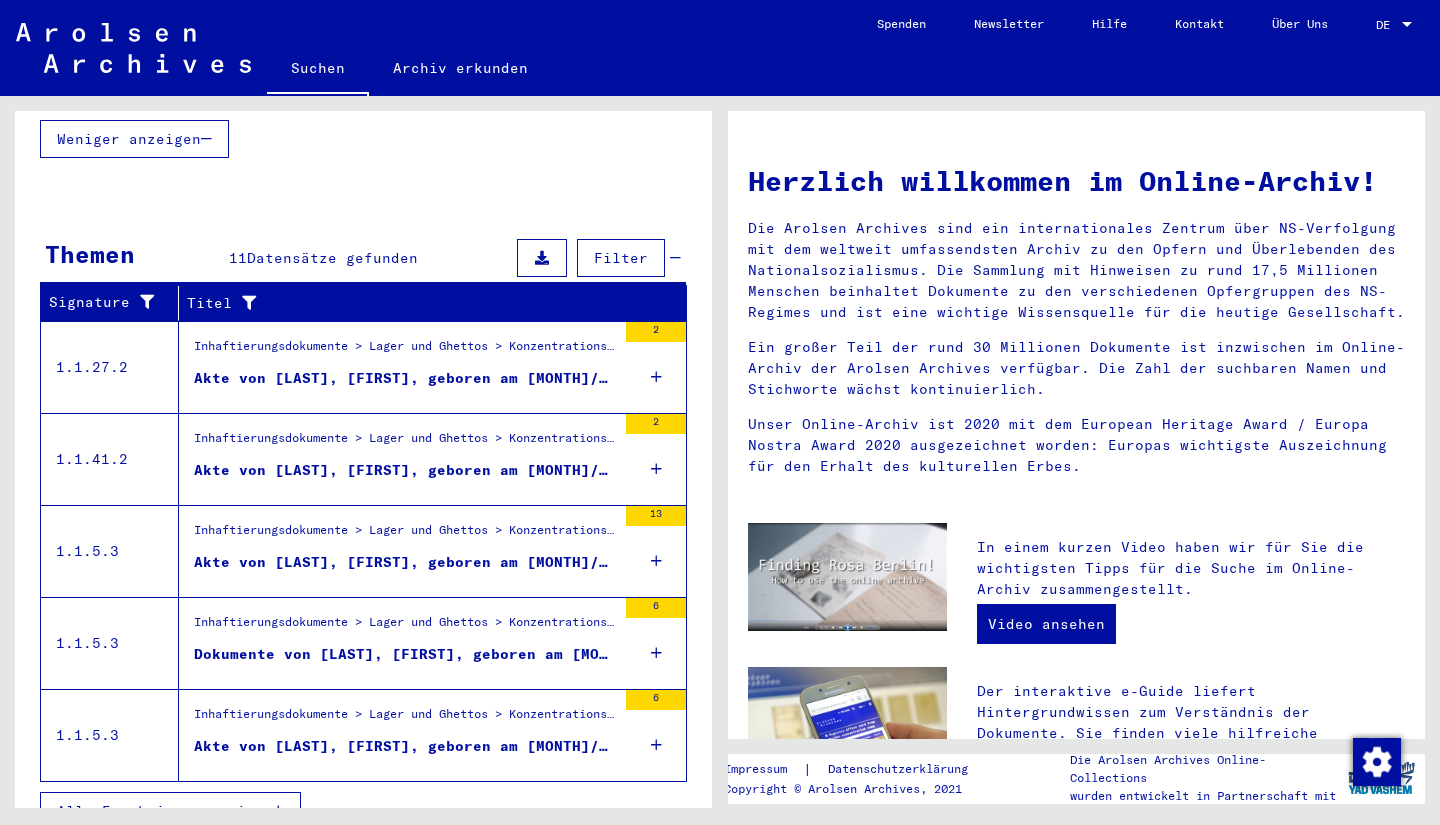 click on "Inhaftierungsdokumente > Lager und Ghettos > Konzentrationslager Mittelbau (Dora) > Konzentrationslager Mittelbau (Dora), Einzelpersonen-bezogene Unterlagen > Individuelle Häftlings Unterlagen - KL Mittelbau (Dora) > Akten mit Namen ab LISOWSKI" at bounding box center [405, 351] 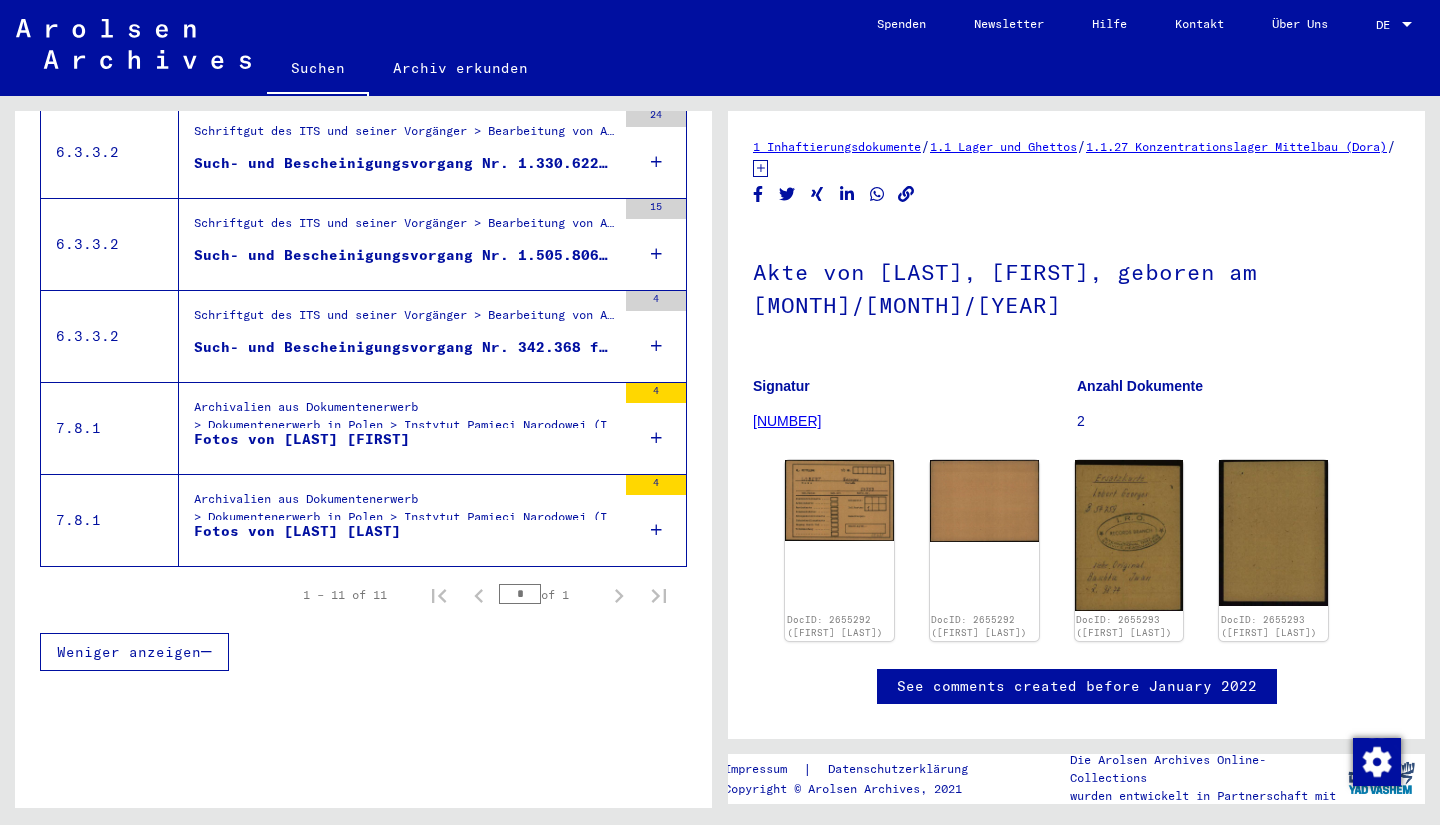 scroll, scrollTop: 946, scrollLeft: 0, axis: vertical 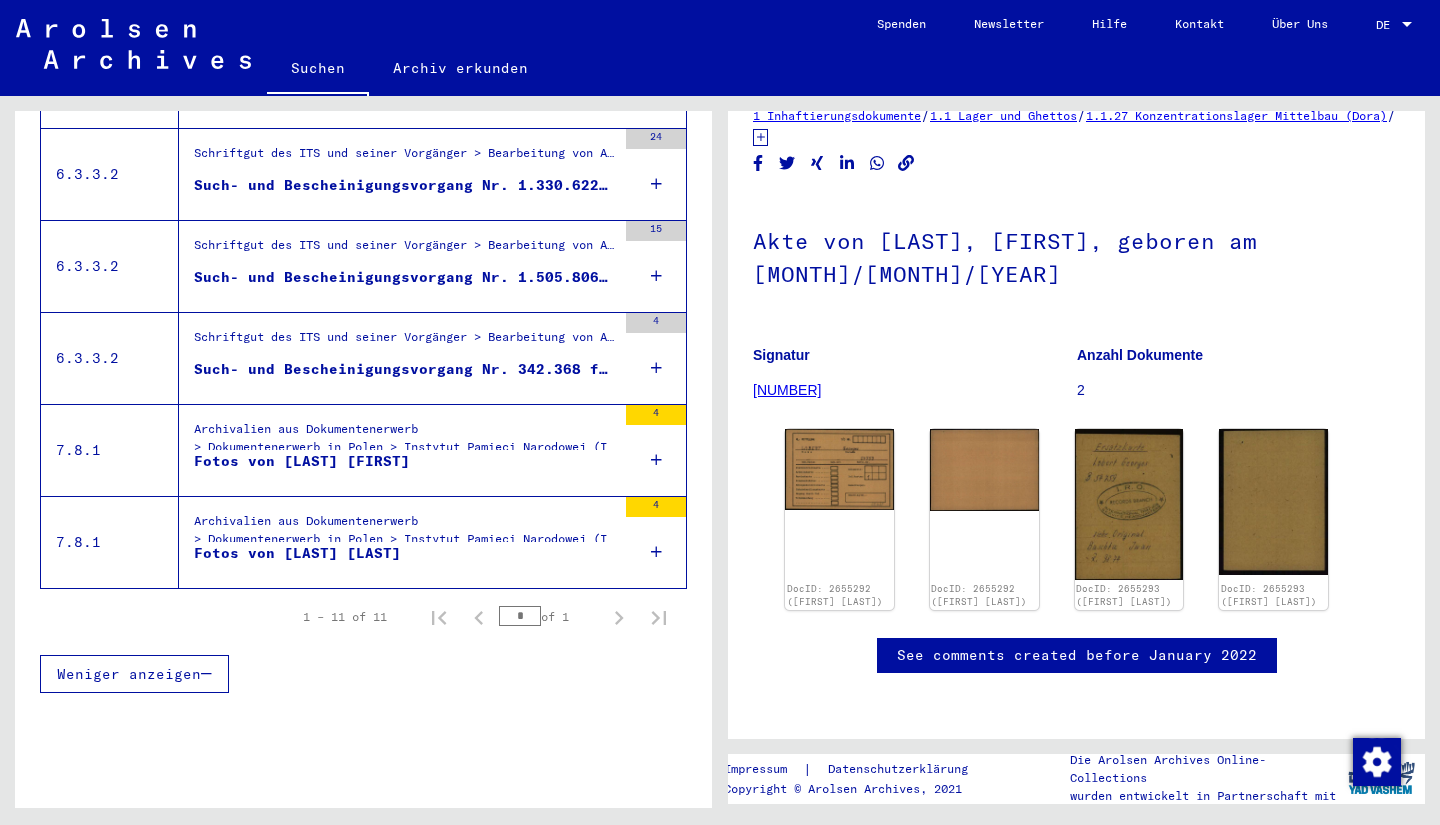 click 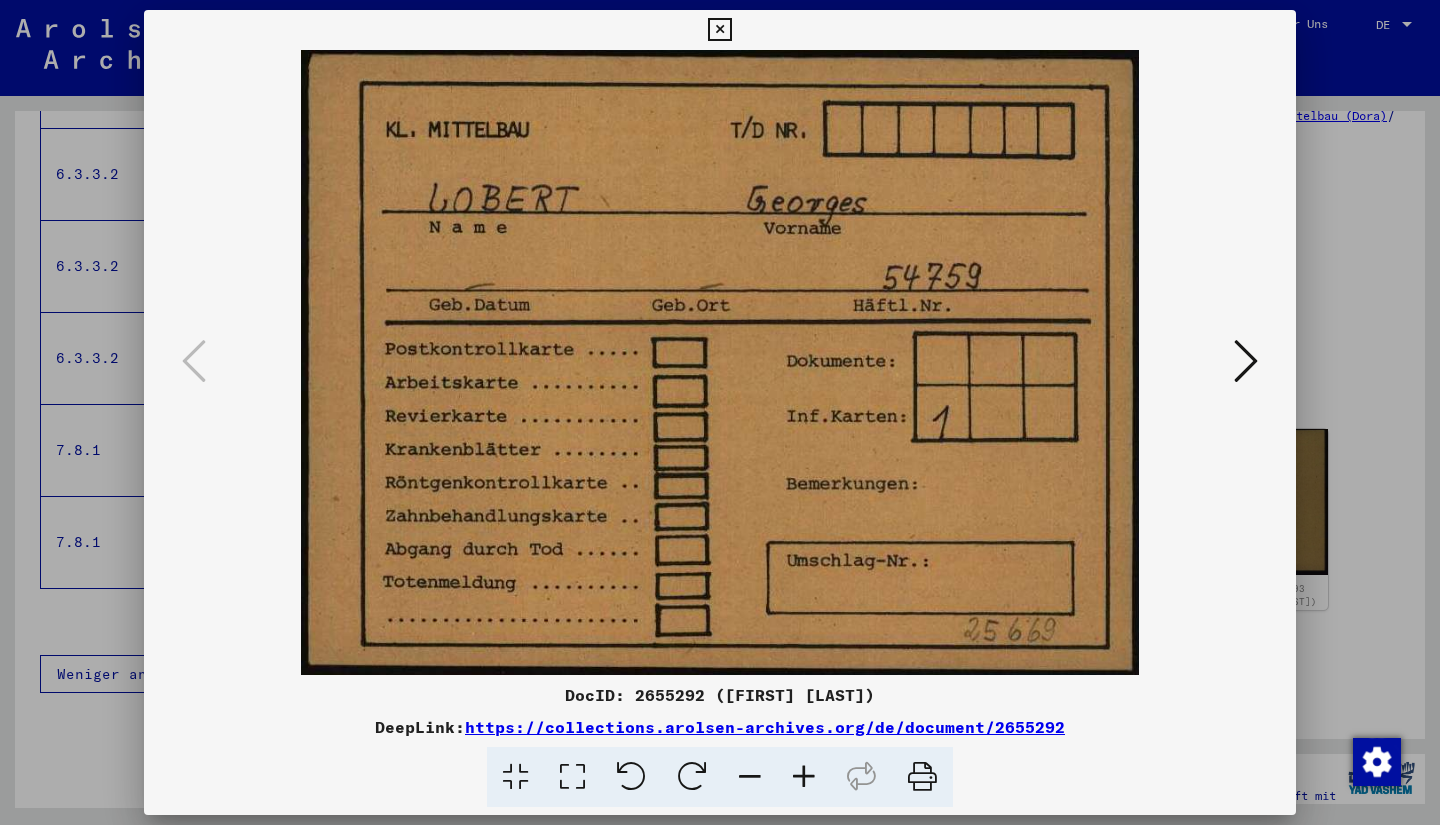 click at bounding box center [1246, 361] 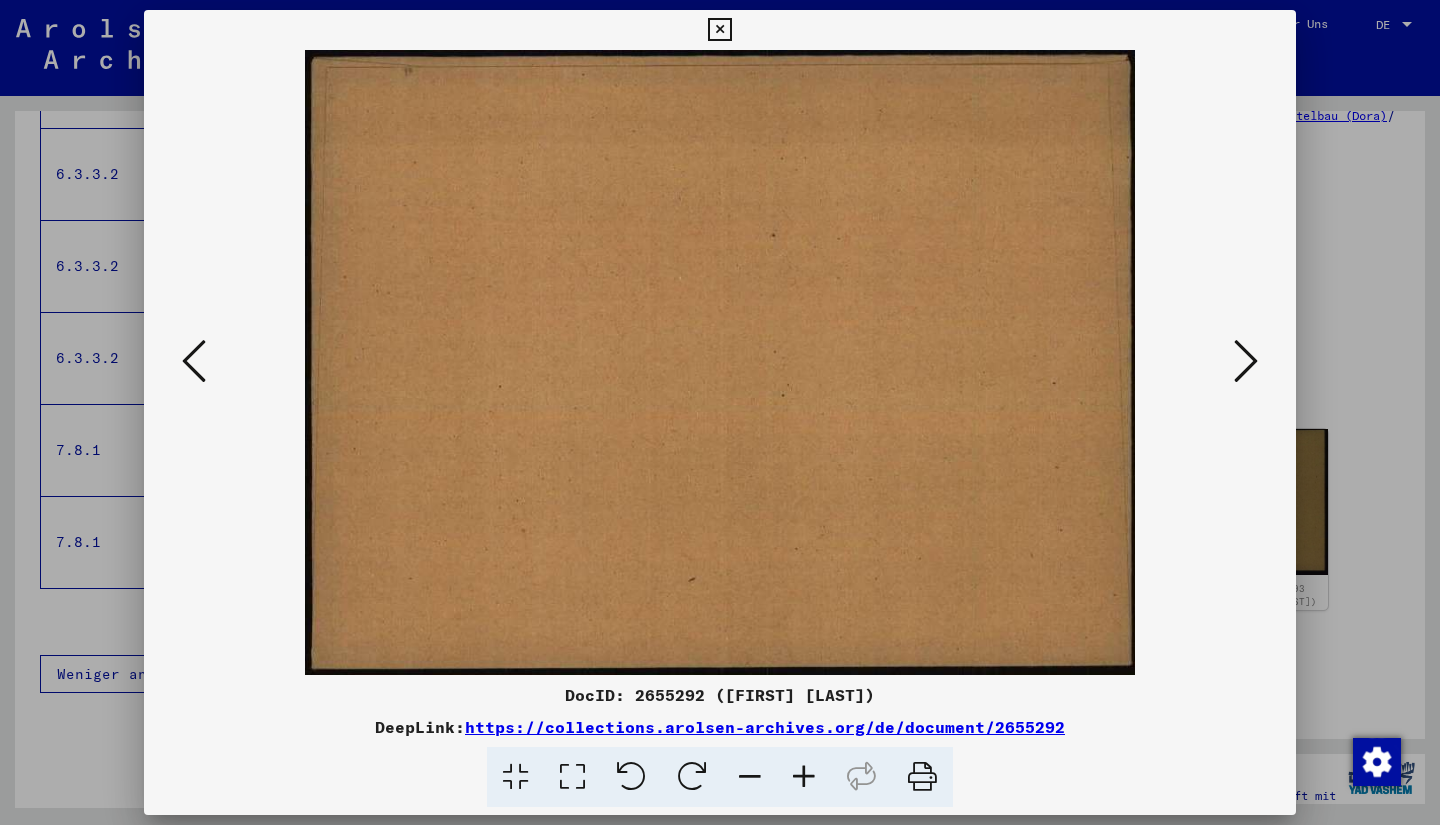 click at bounding box center [1246, 361] 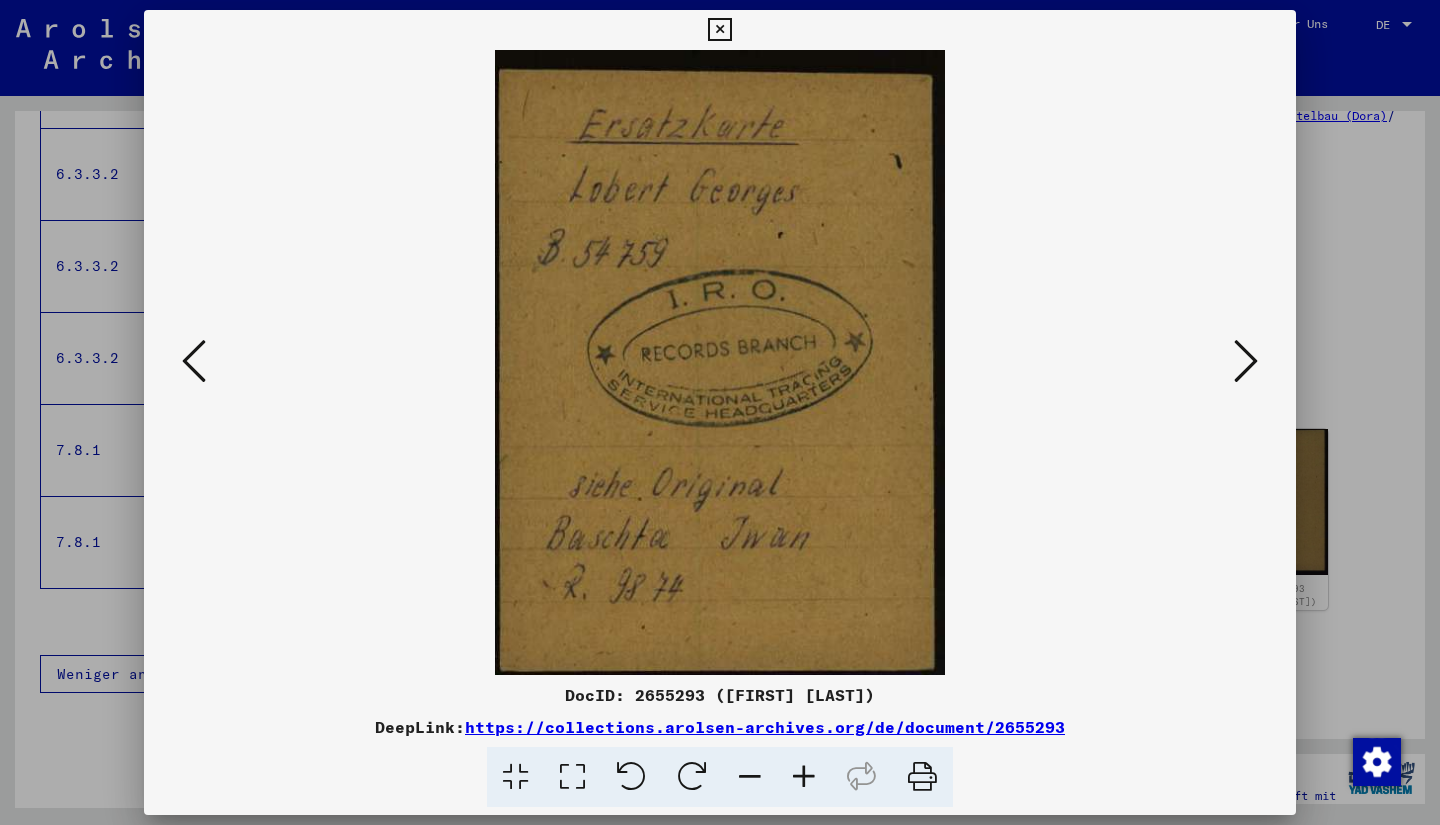 click at bounding box center (1246, 361) 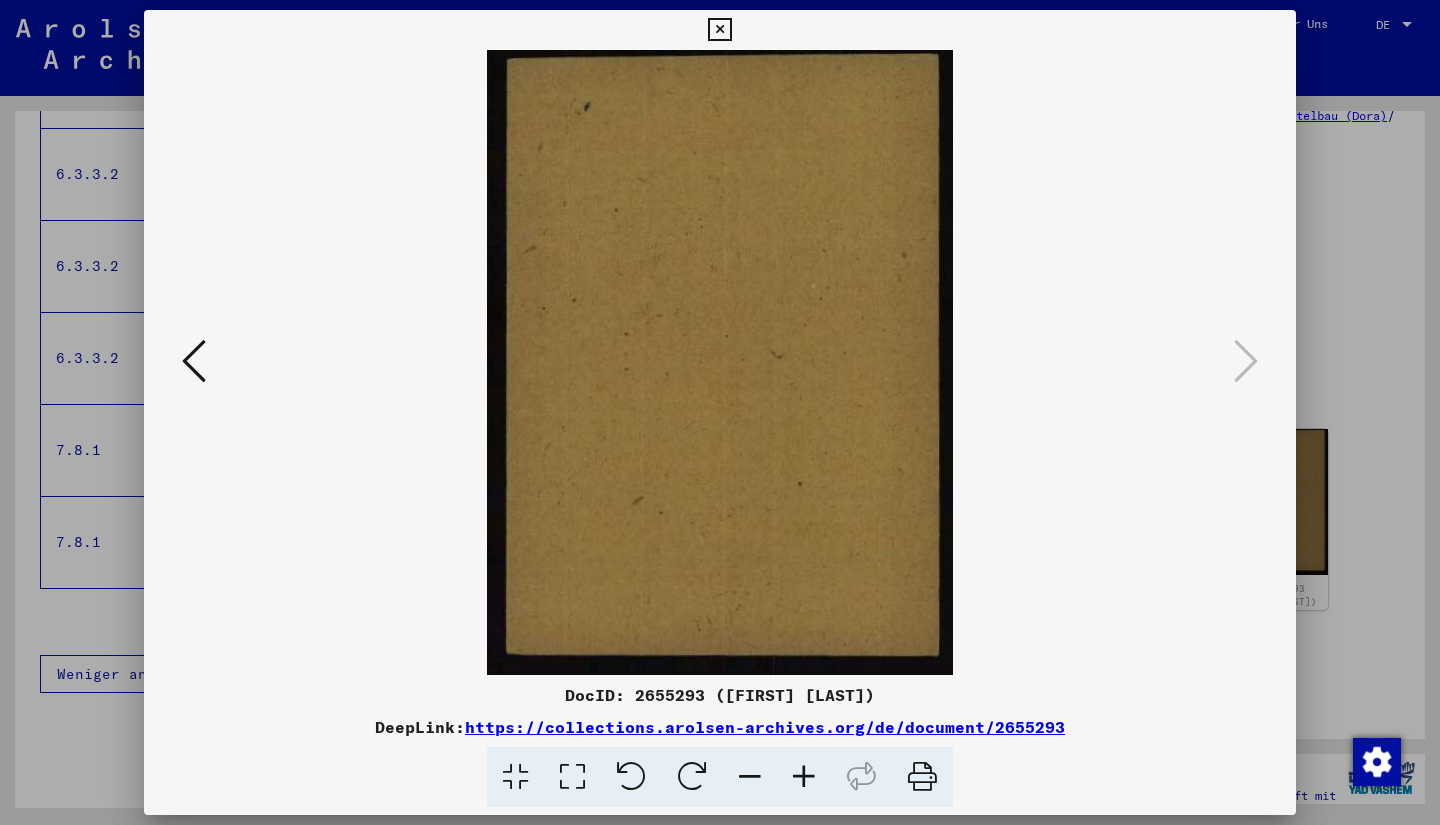 click at bounding box center (720, 412) 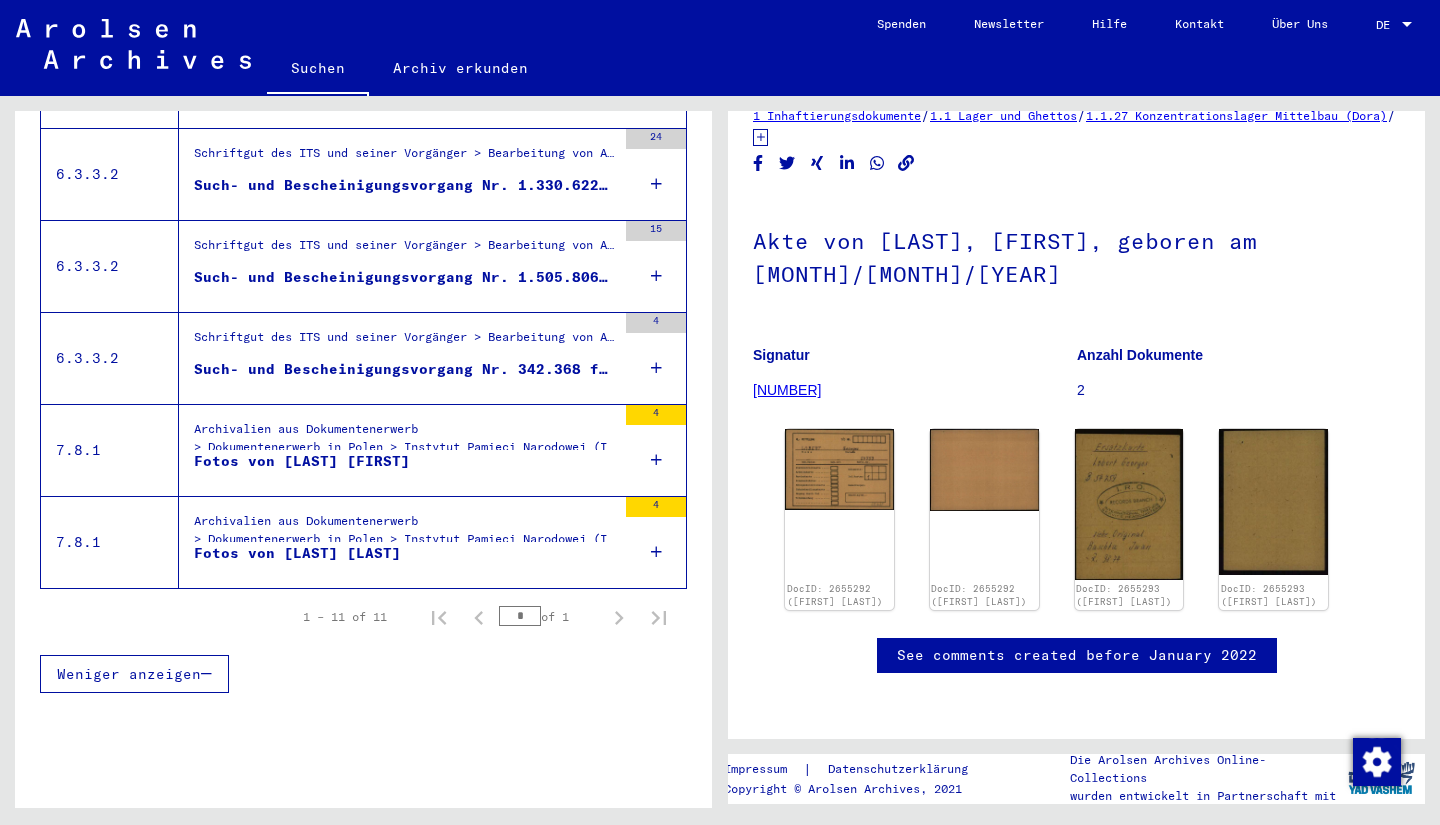 click on "Fotos von [LAST] [LAST]" at bounding box center [297, 553] 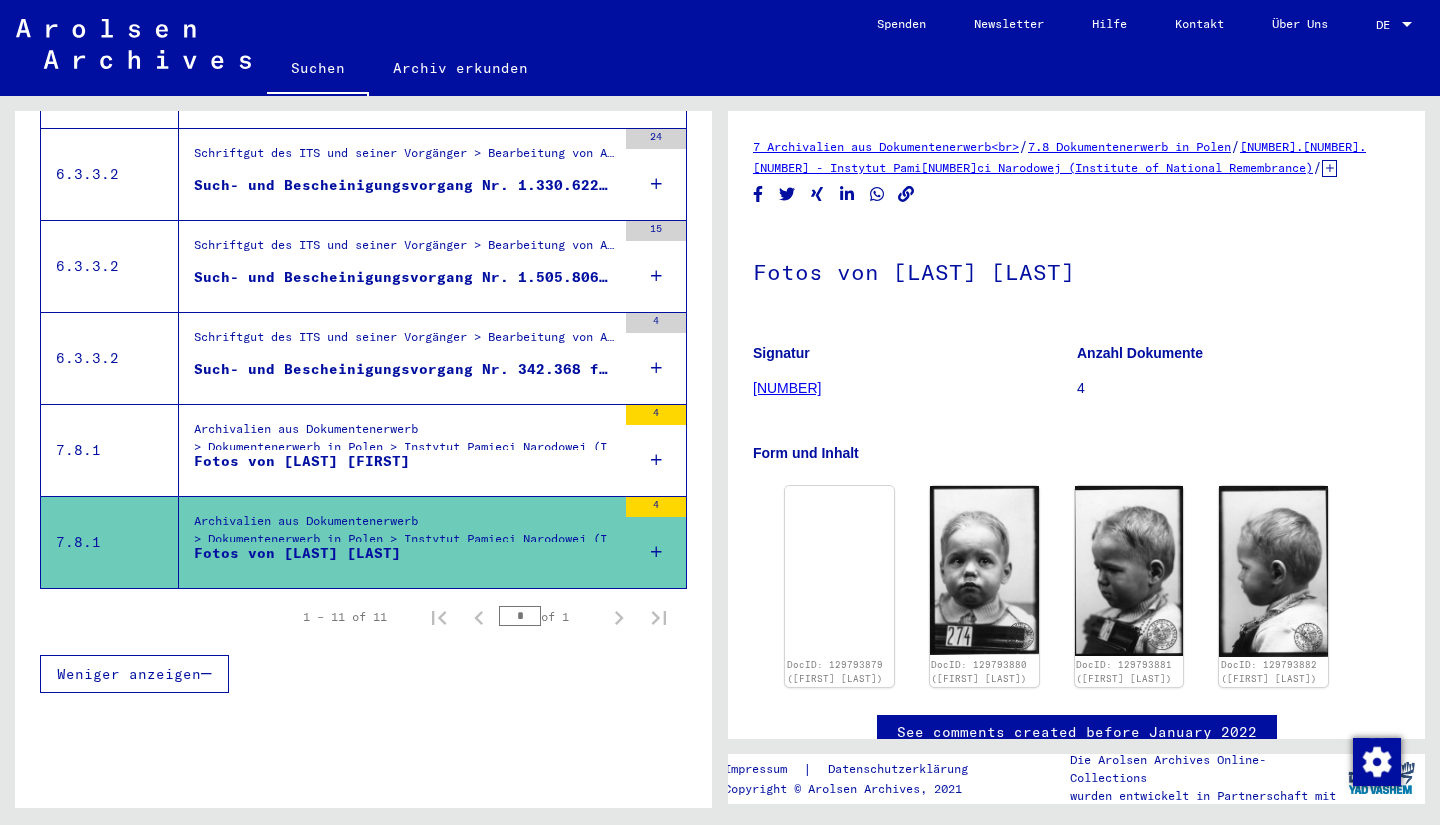 scroll, scrollTop: 0, scrollLeft: 0, axis: both 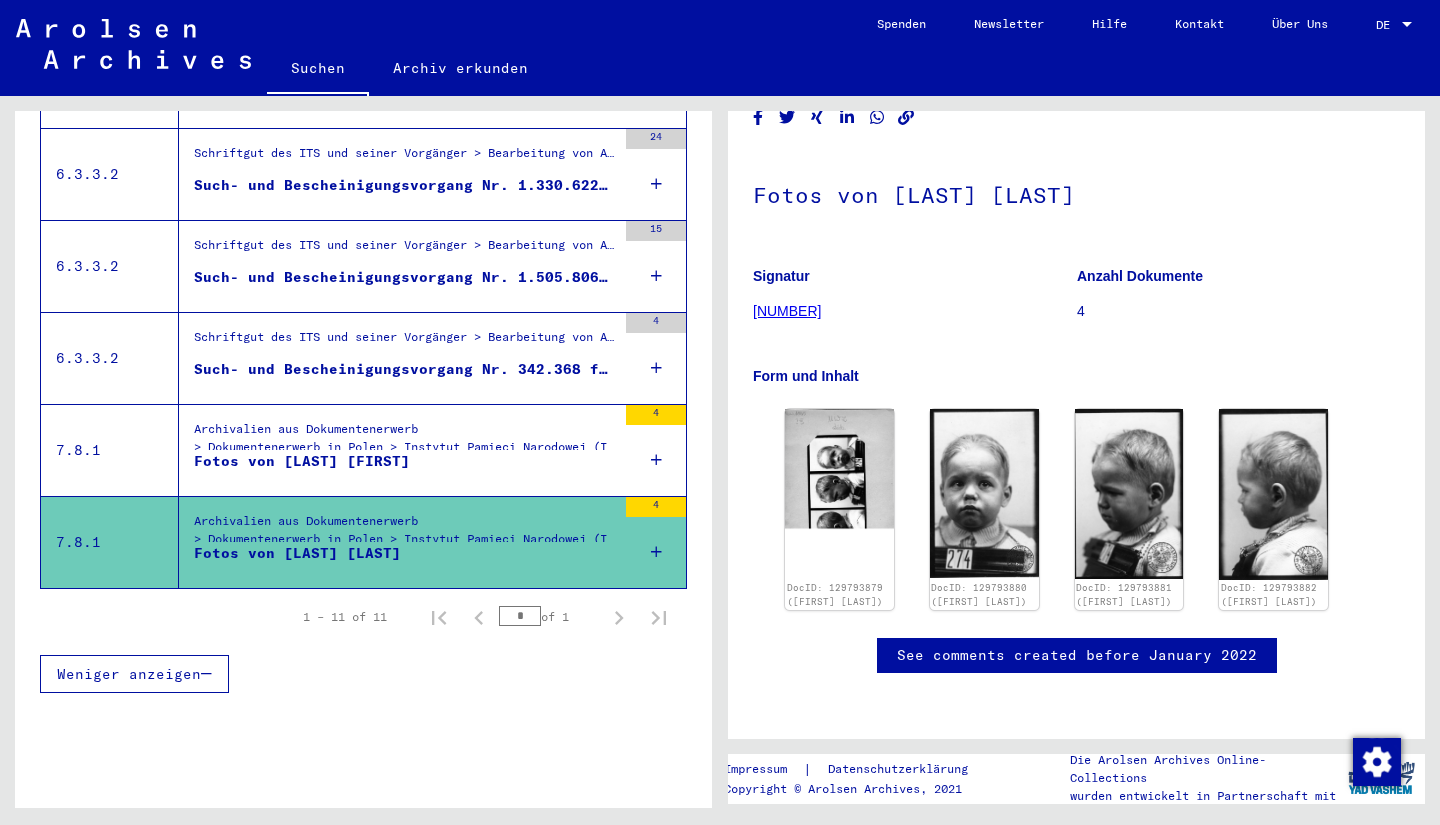 click 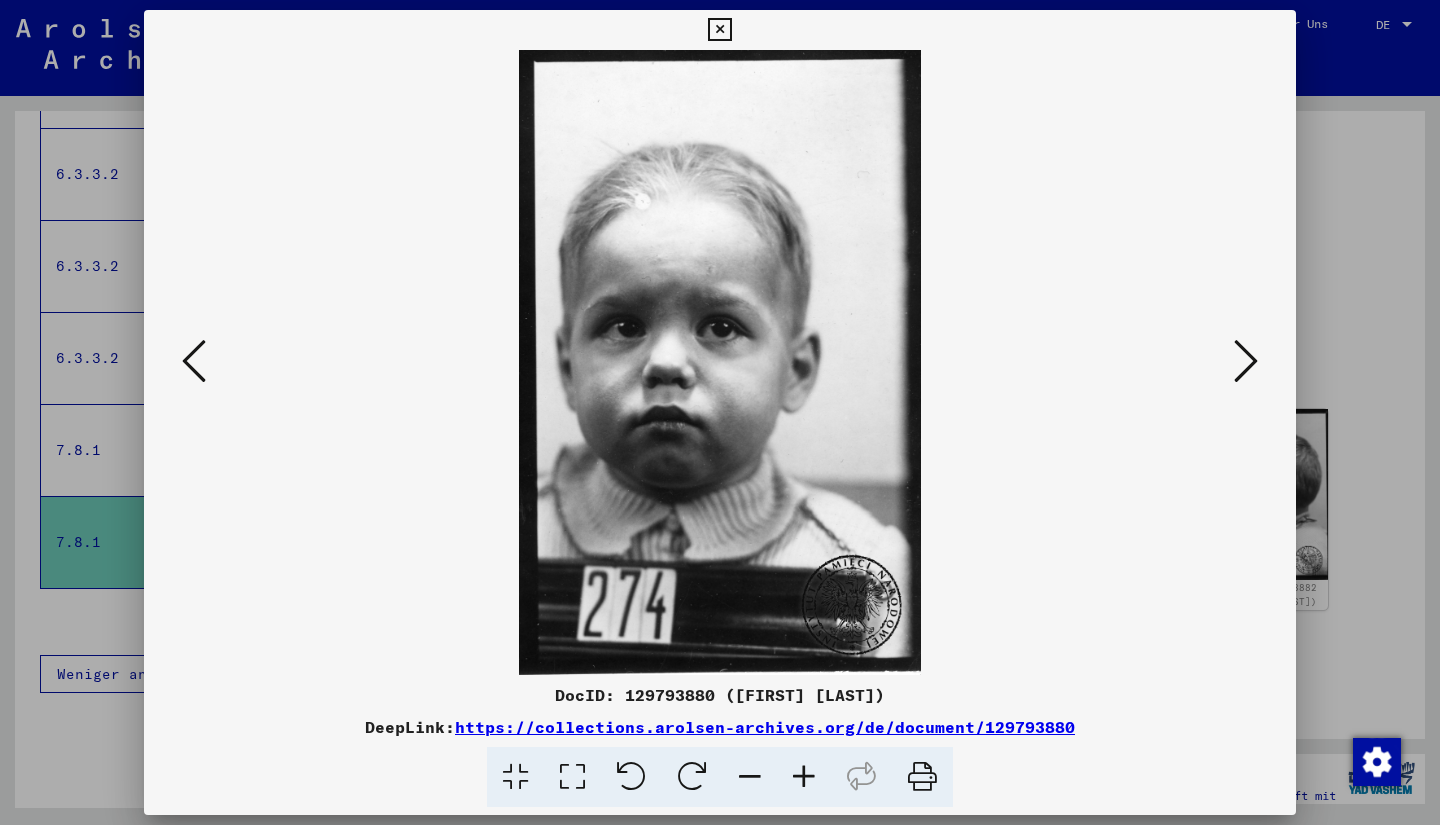 click at bounding box center (720, 412) 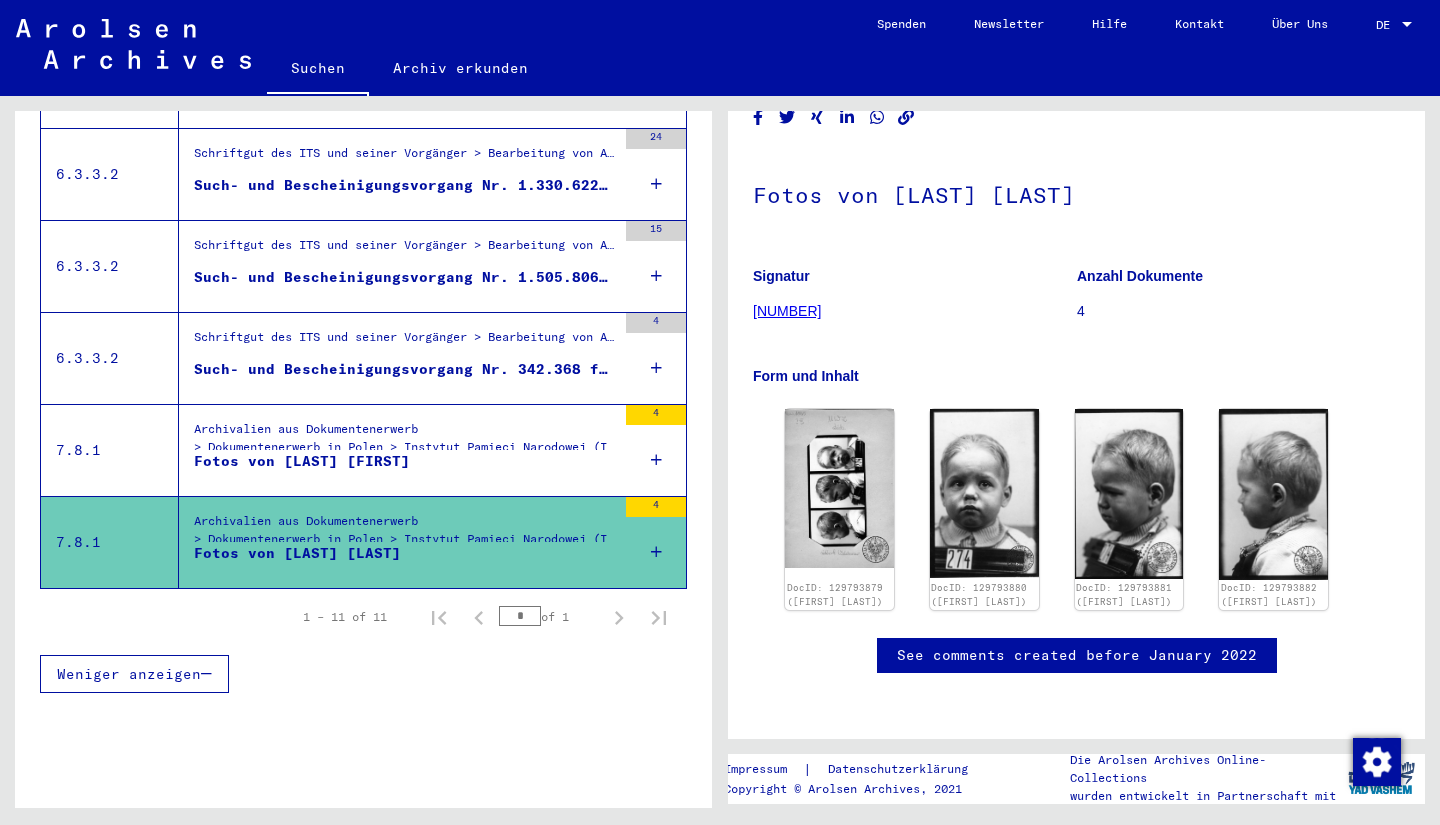 scroll, scrollTop: 341, scrollLeft: 0, axis: vertical 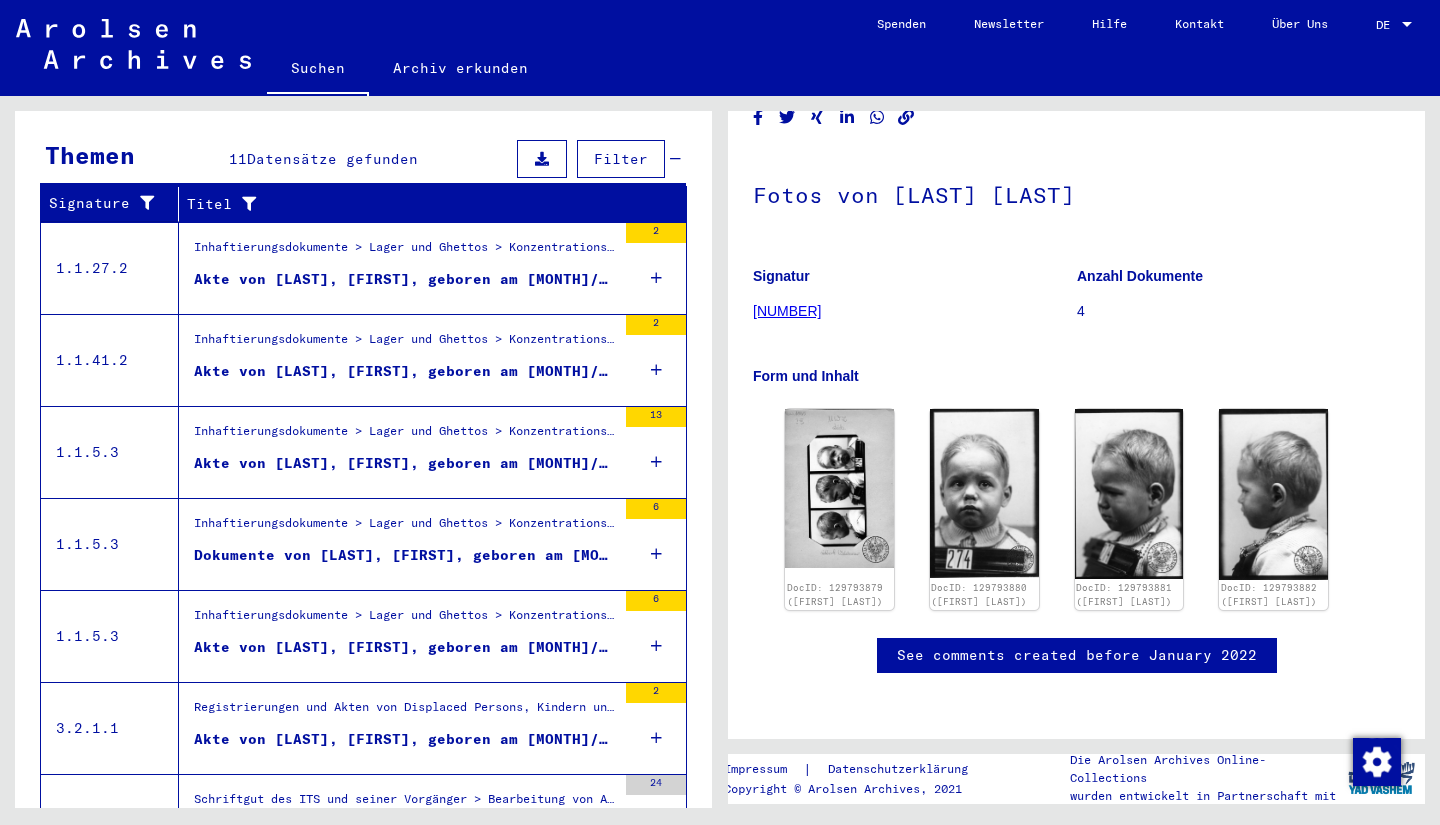 click on "Akte von [LAST], [FIRST], geboren am [MONTH]/[MONTH]/[YEAR]" at bounding box center (405, 371) 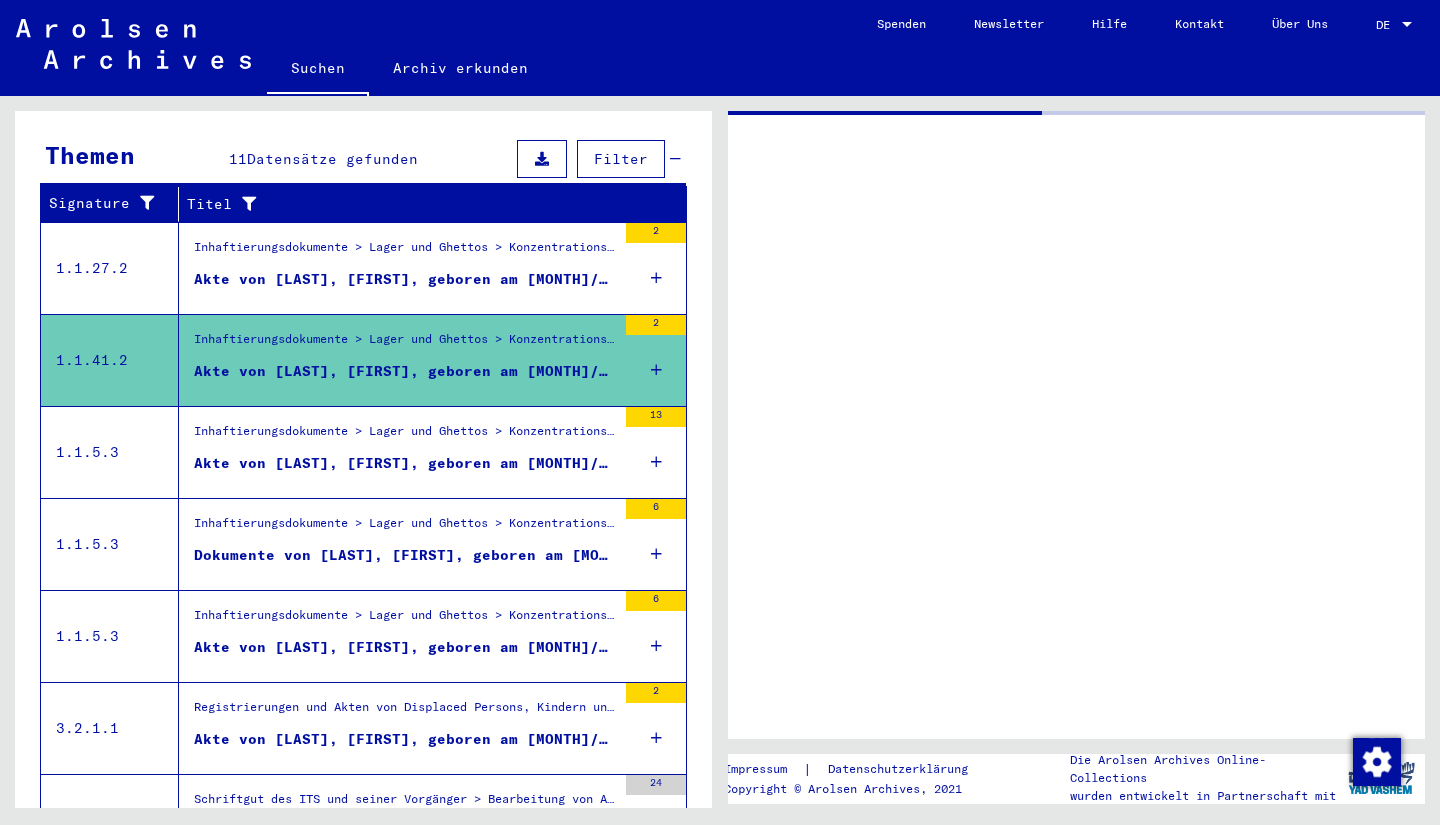 scroll, scrollTop: 0, scrollLeft: 0, axis: both 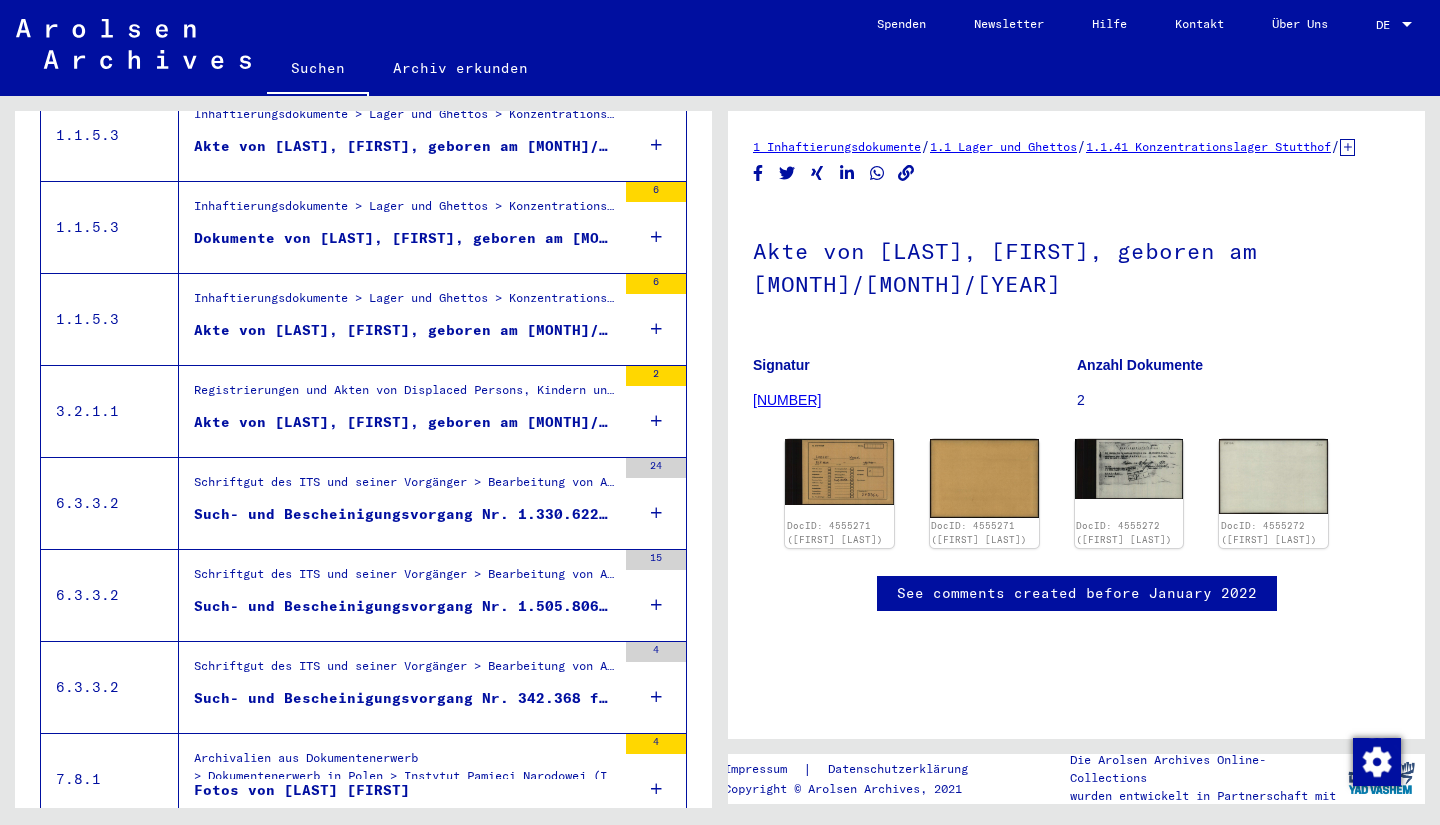 click on "Such- und Bescheinigungsvorgang Nr. 1.330.622 für [LAST], [FIRST] geboren [MONTH]/[MONTH]/[YEAR]" at bounding box center [405, 514] 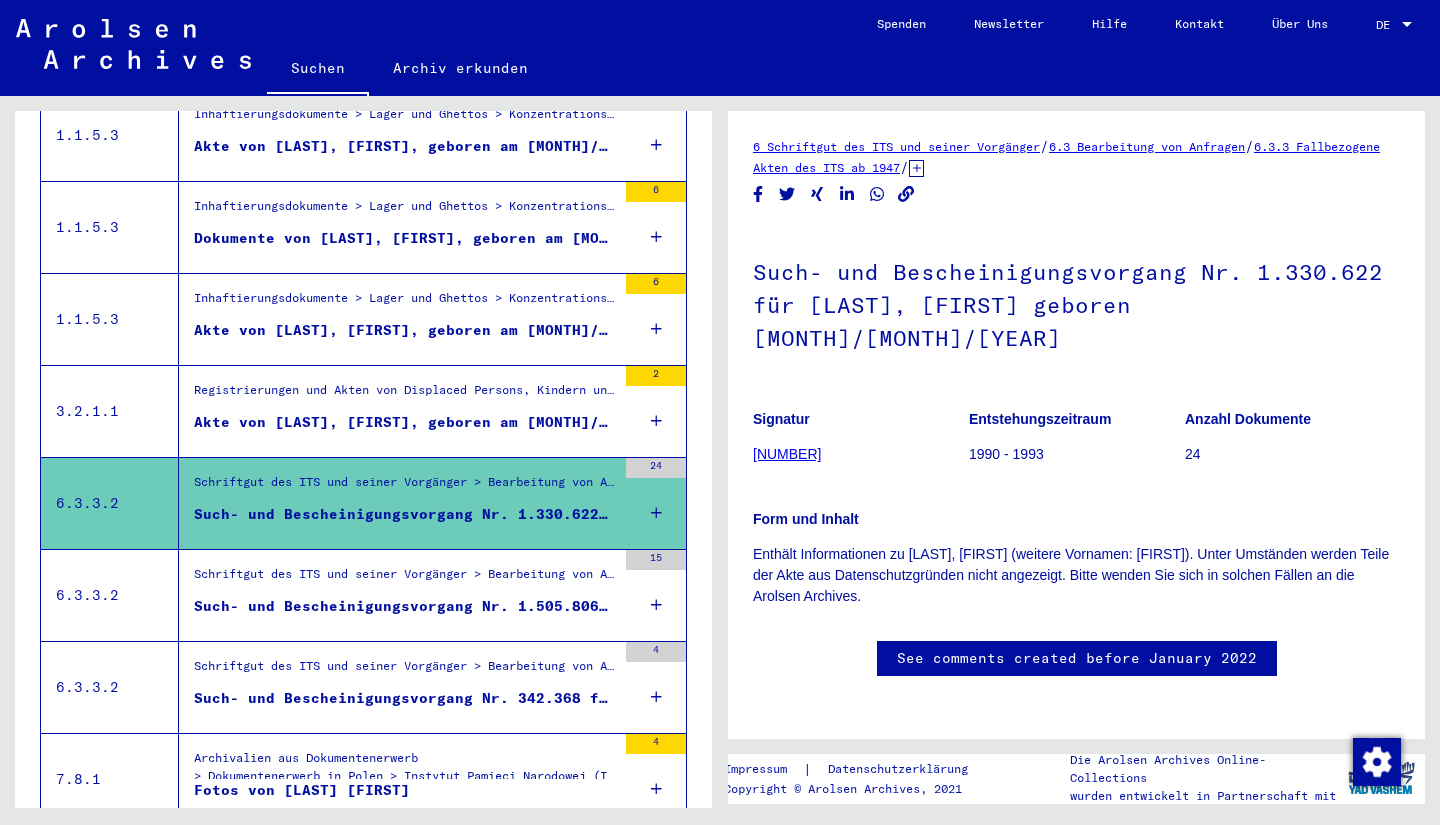 scroll, scrollTop: 0, scrollLeft: 0, axis: both 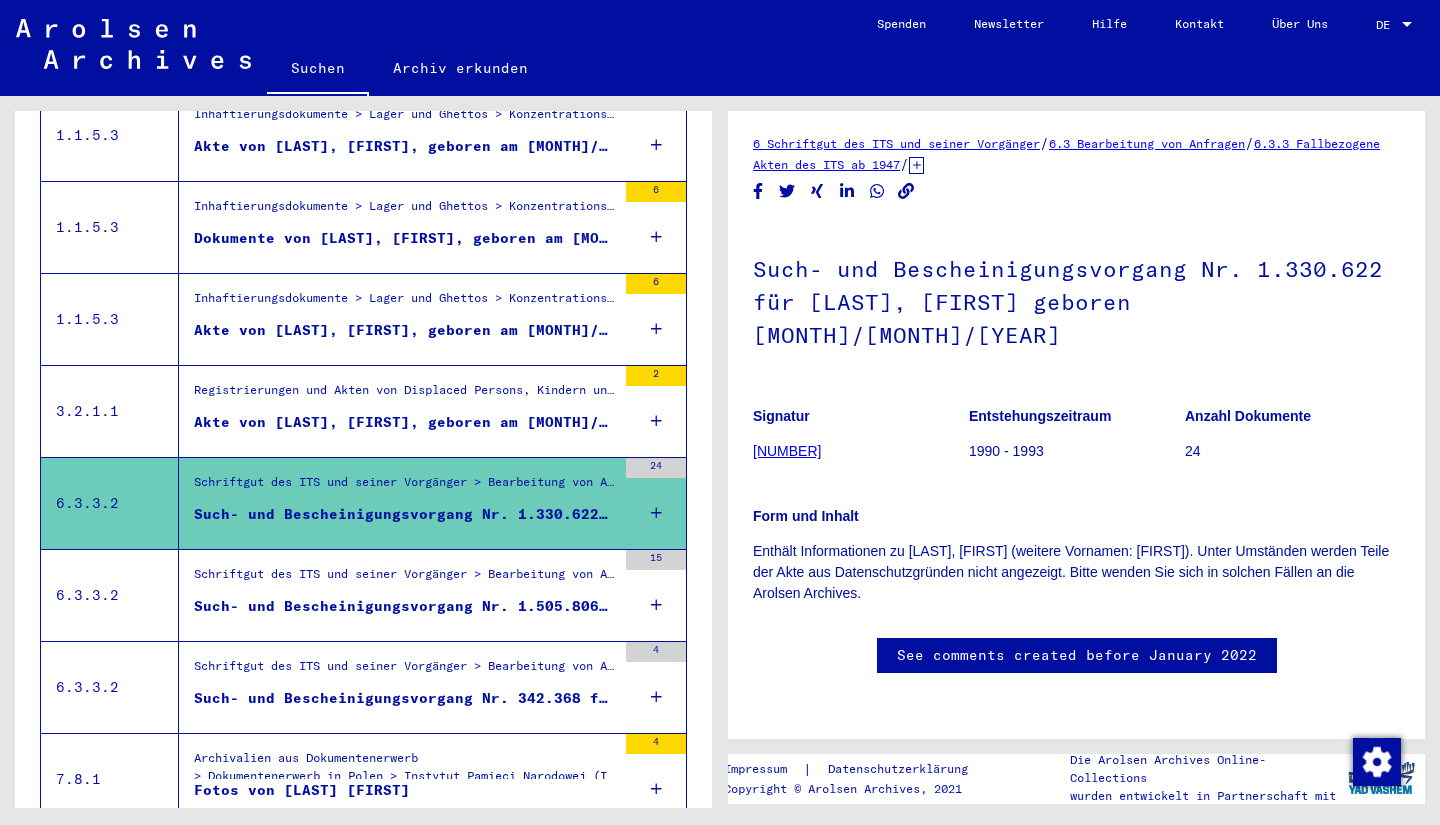 click on "Such- und Bescheinigungsvorgang Nr. 1.505.806 für [LAST], [FIRST]" at bounding box center (405, 606) 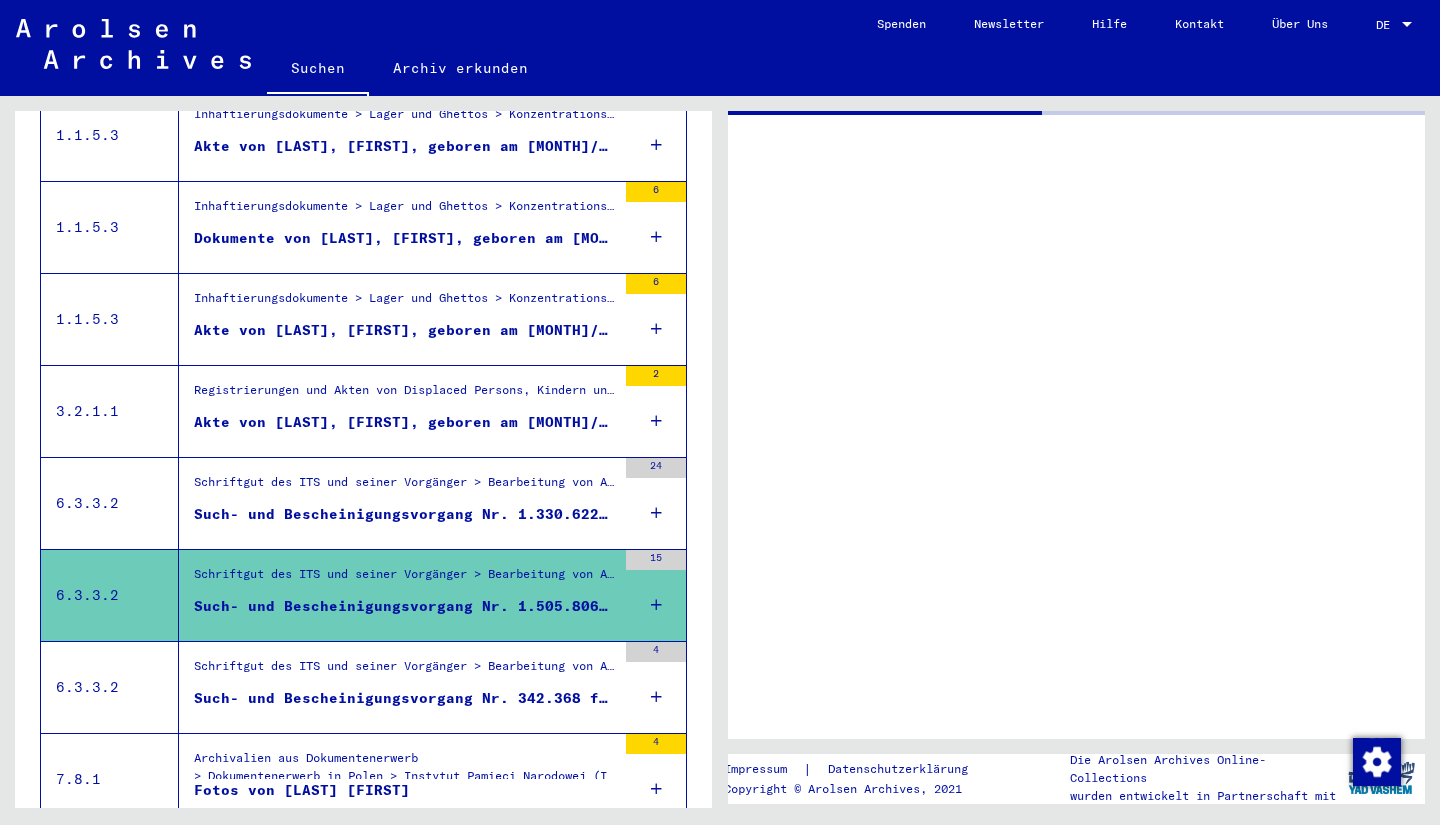 scroll, scrollTop: 0, scrollLeft: 0, axis: both 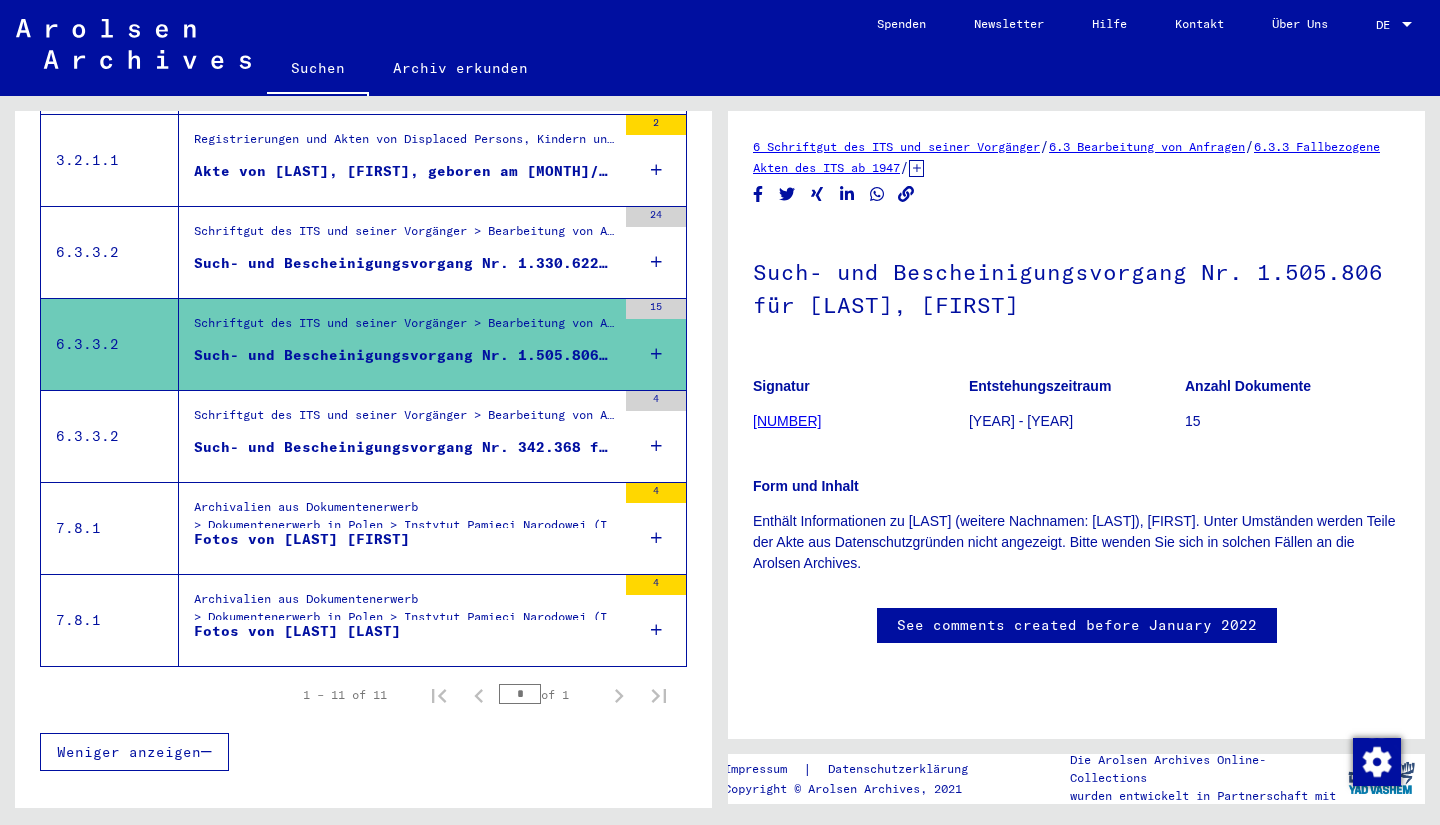 click on "Archivalien aus Dokumentenerwerb  > Dokumentenerwerb in Polen > Instytut Pamięci Narodowej (Institute of National Remembrance) > Fotografien von Personen, die sich in der Umwandererzentralstelle      Litzmannstadt aufgehalten haben." at bounding box center [405, 613] 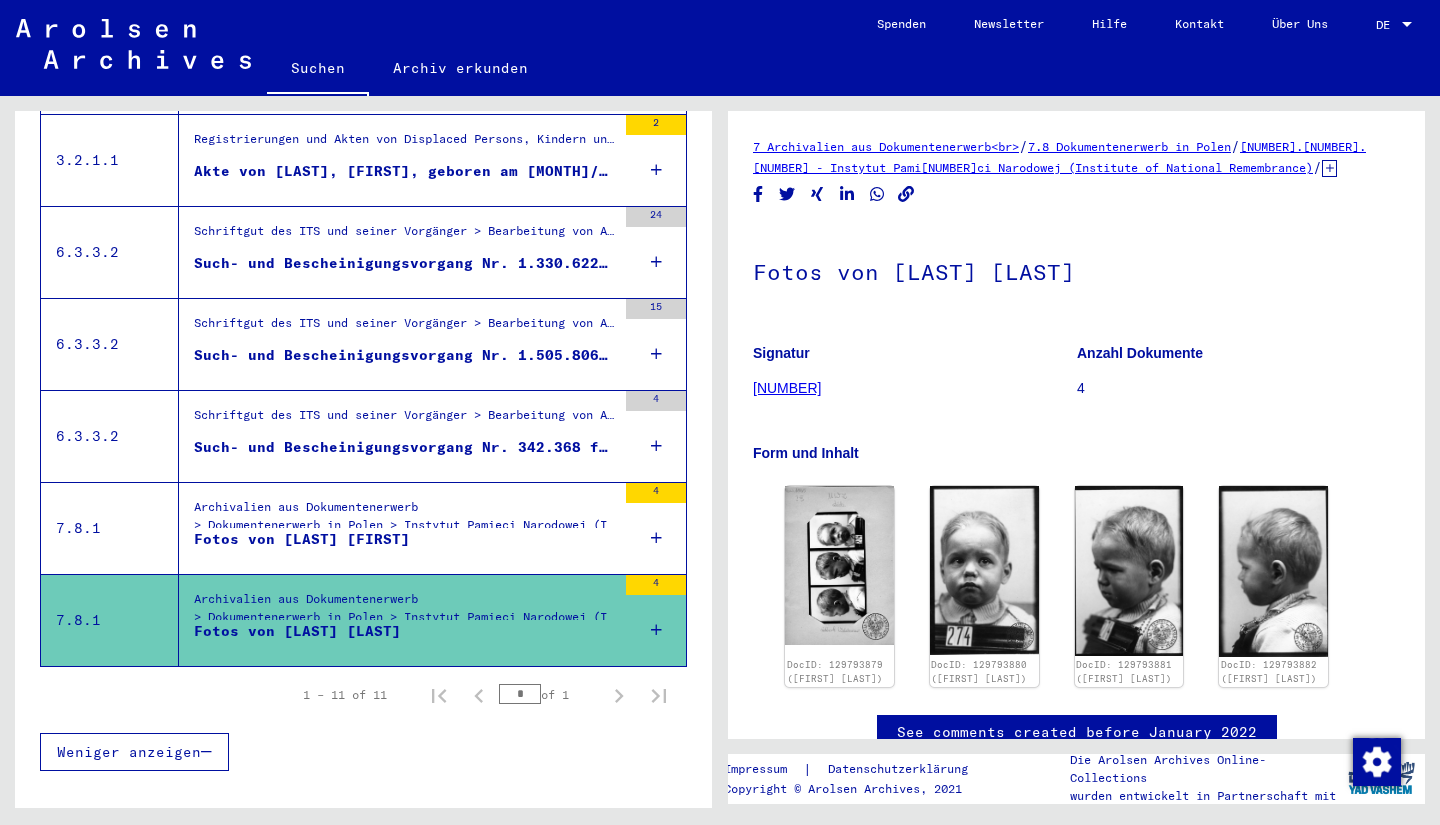 scroll, scrollTop: 0, scrollLeft: 0, axis: both 